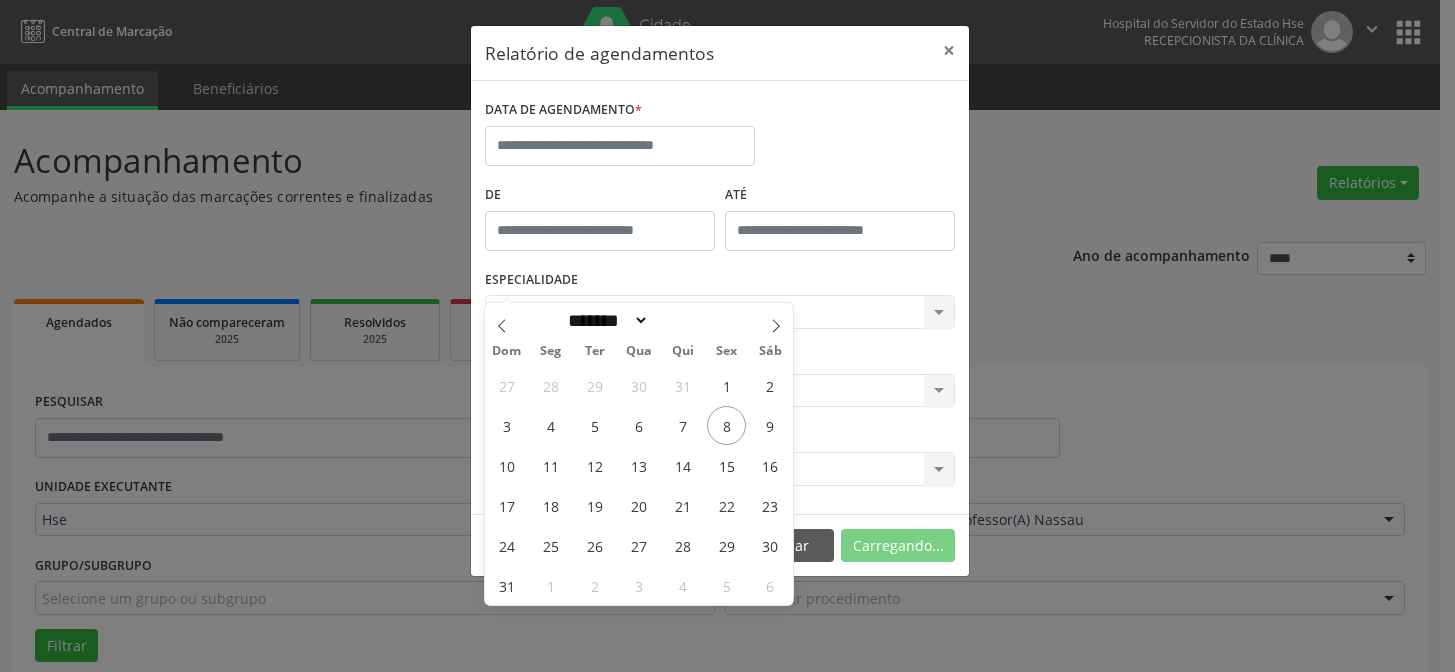select on "*" 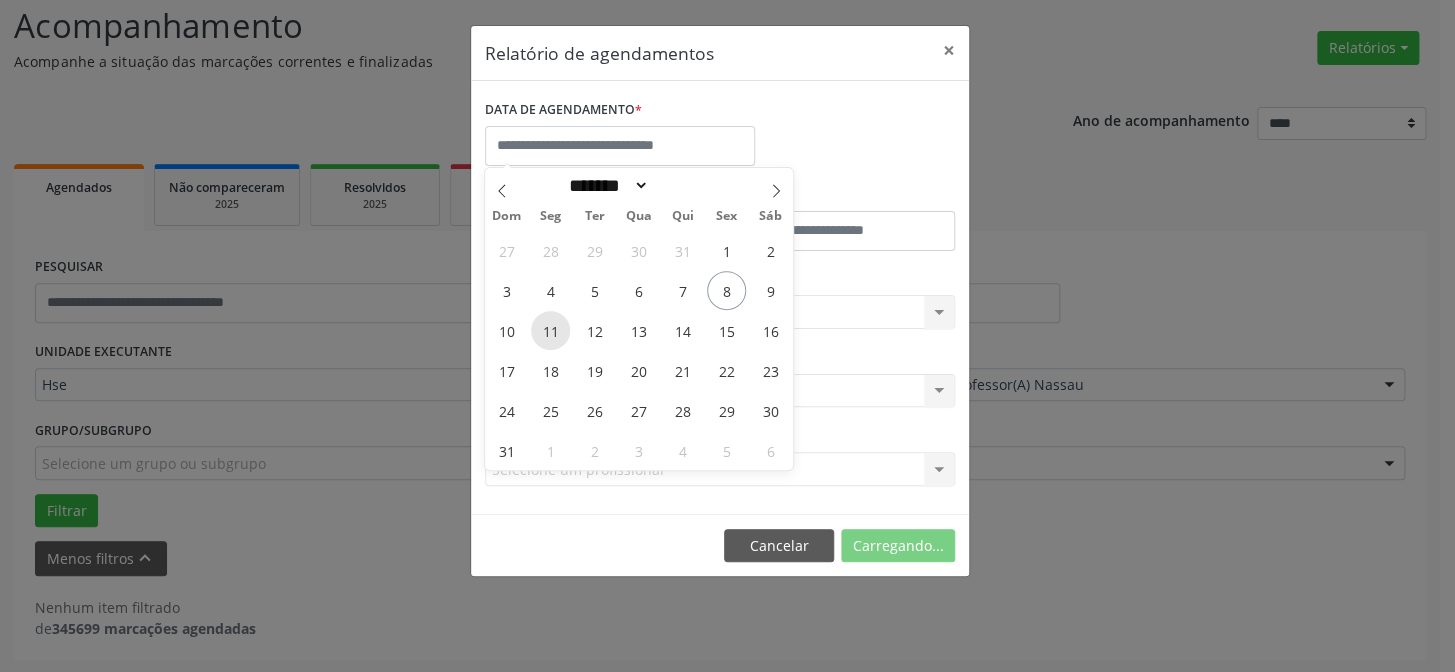 click on "11" at bounding box center (550, 330) 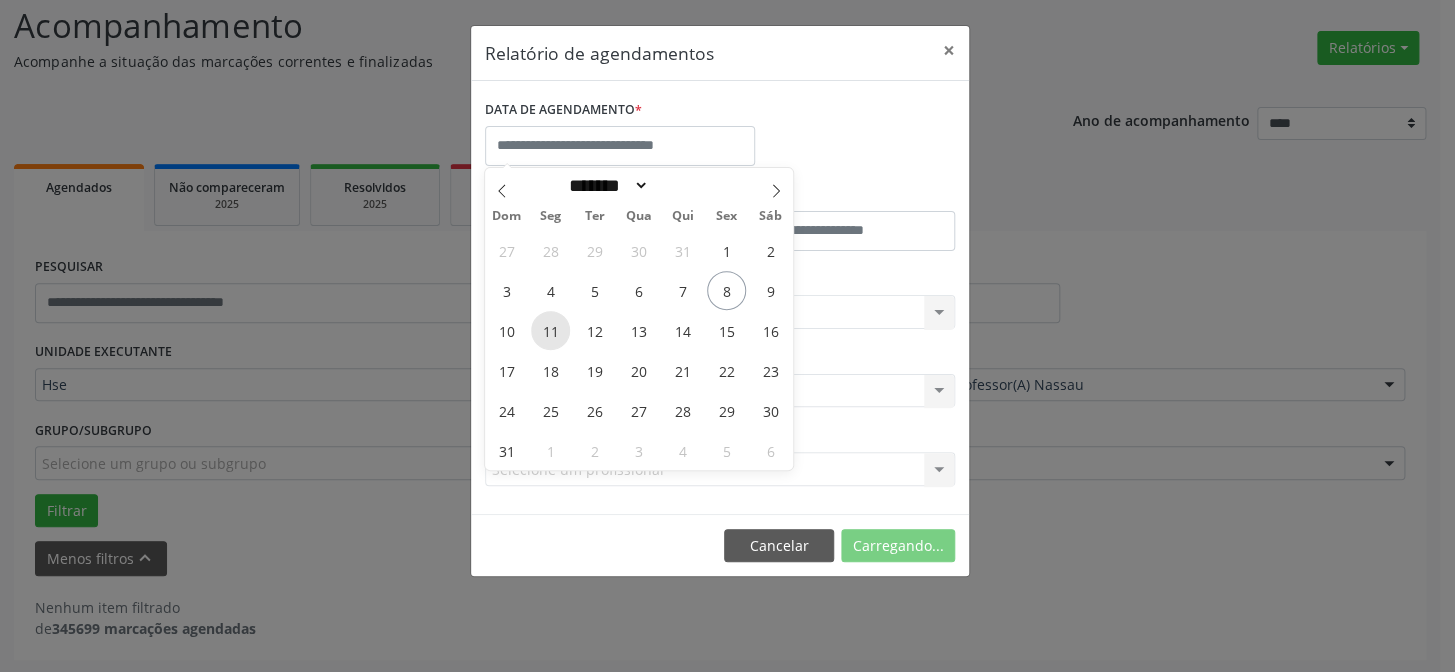 type on "**********" 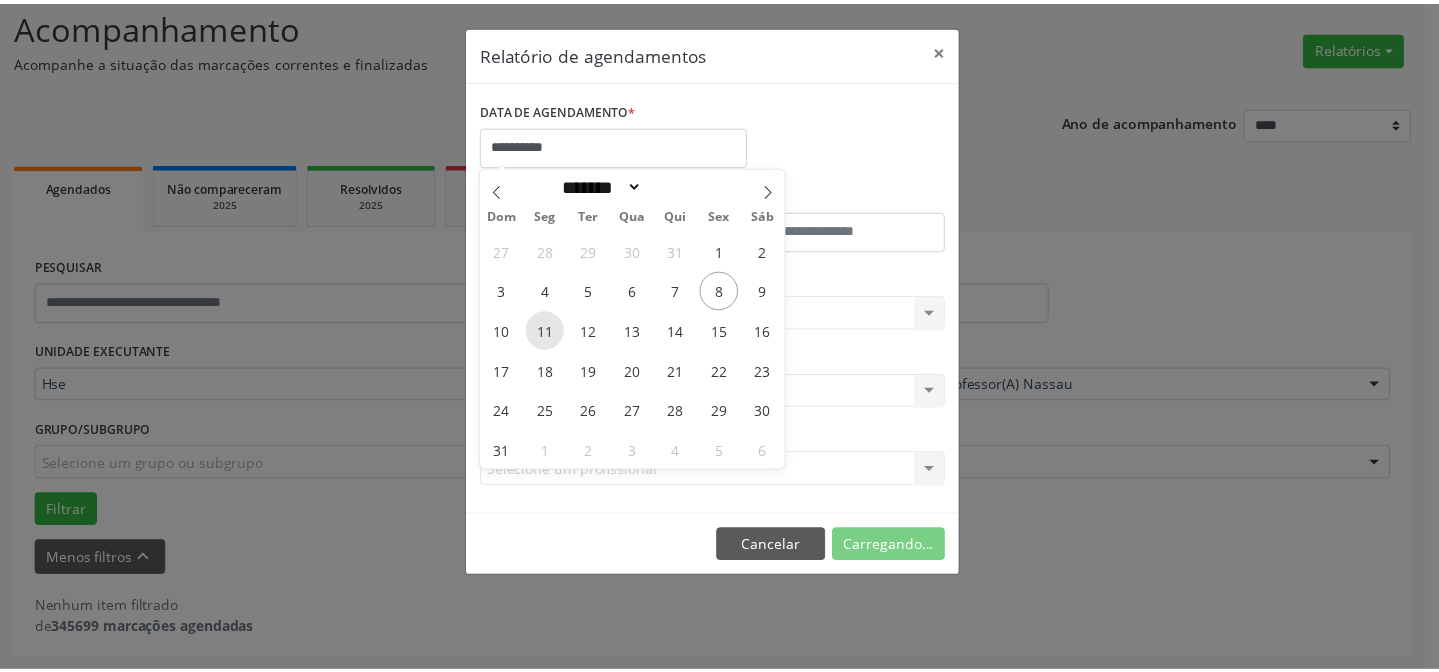 scroll, scrollTop: 135, scrollLeft: 0, axis: vertical 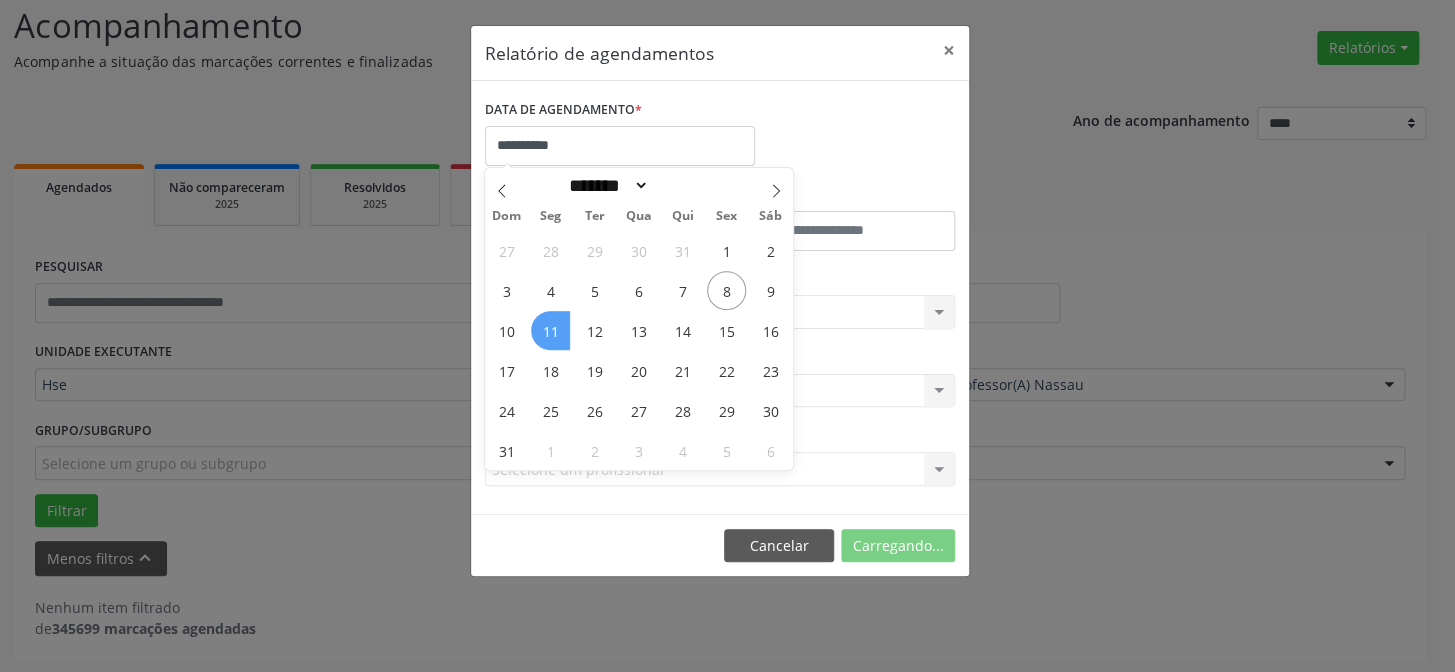 click on "11" at bounding box center [550, 330] 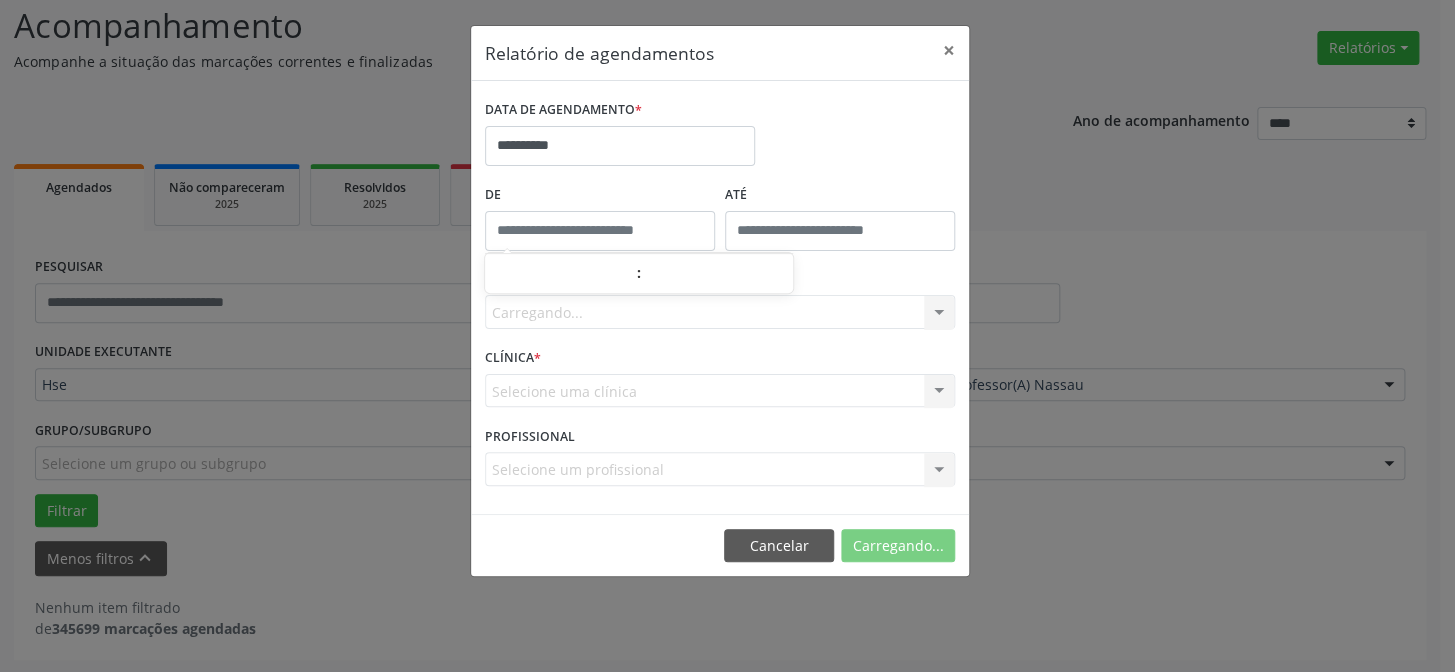 type on "*****" 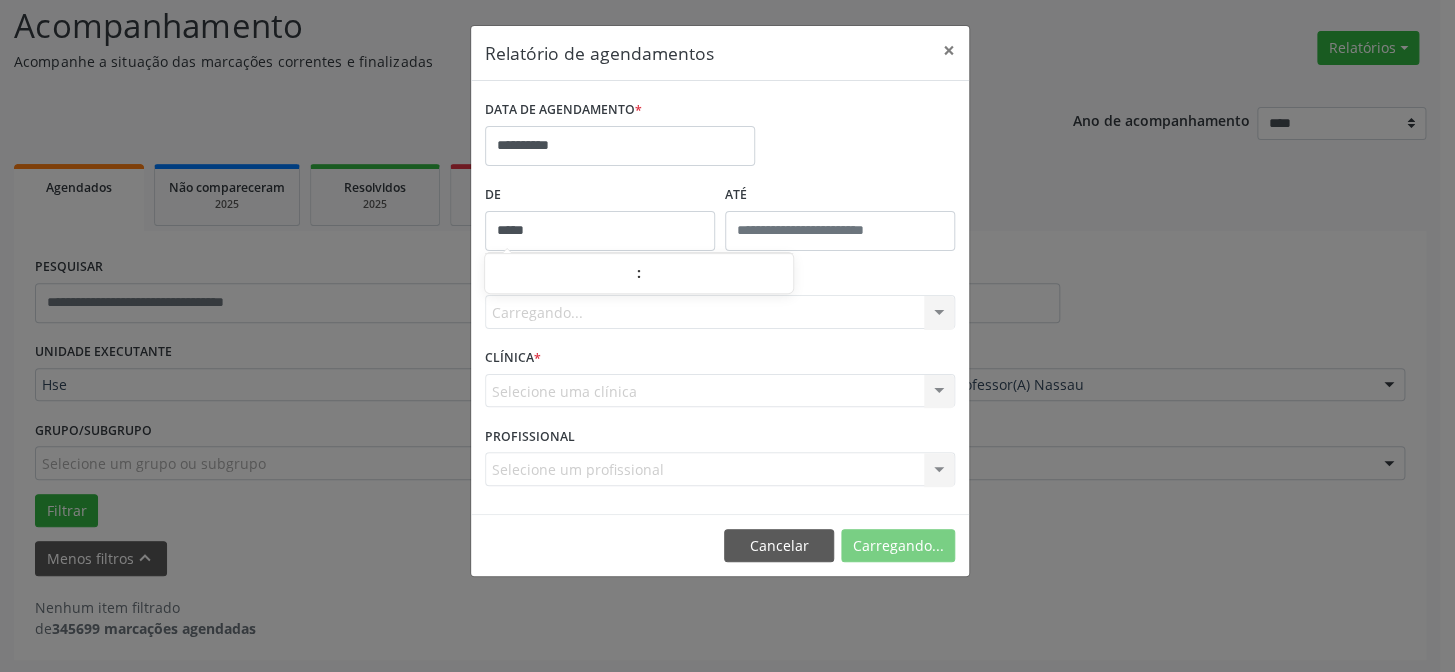 click on "*****" at bounding box center (600, 231) 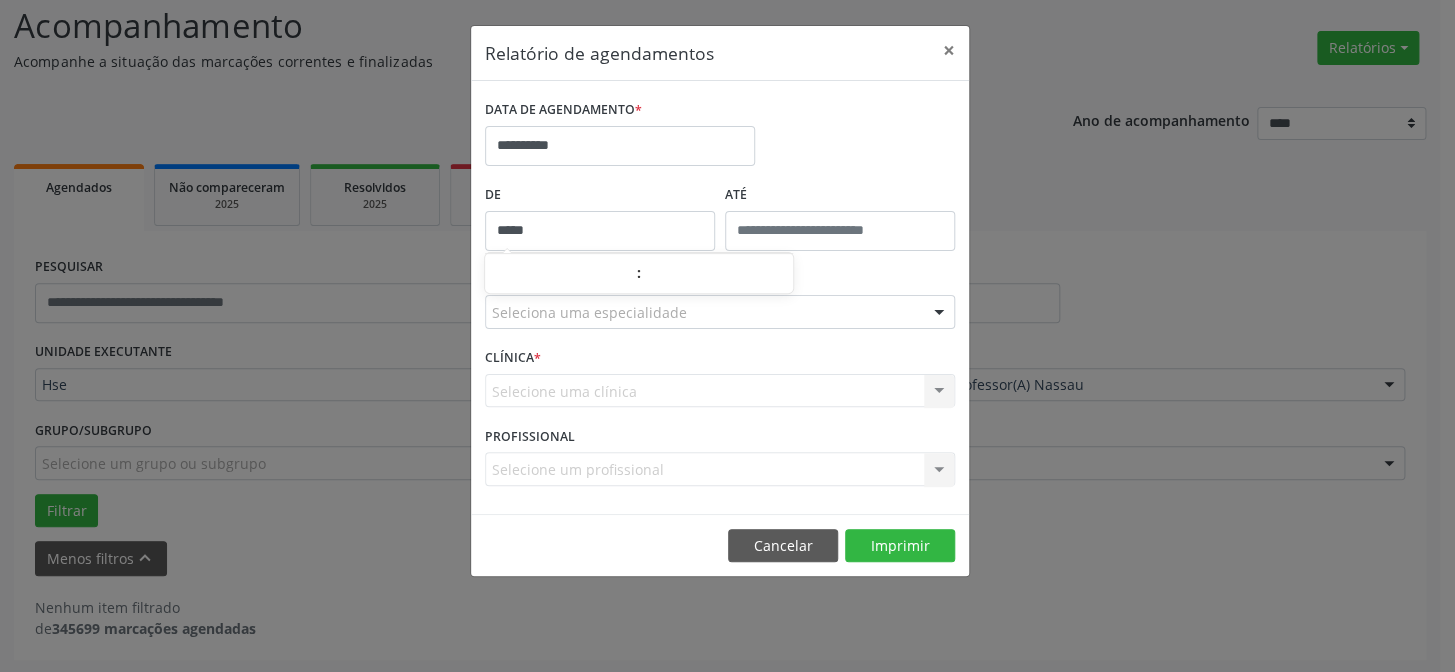 click on "*****" at bounding box center [600, 231] 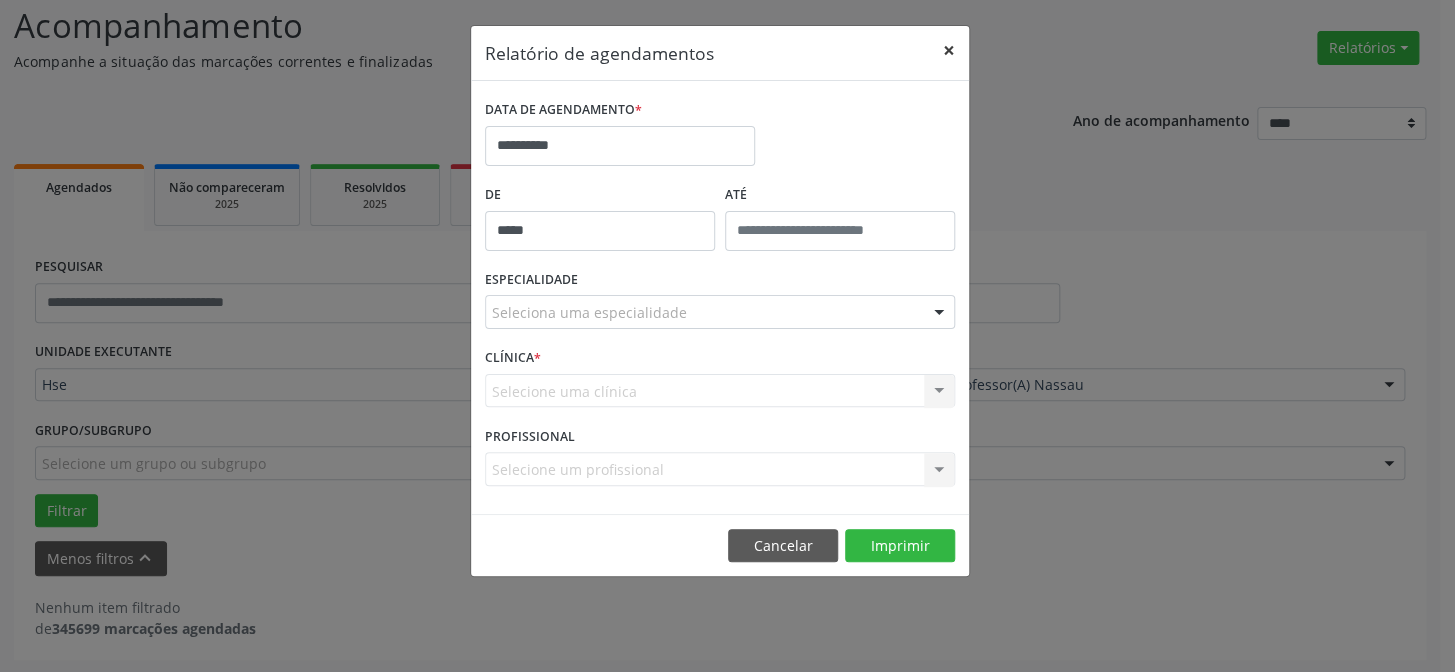 click on "×" at bounding box center [949, 50] 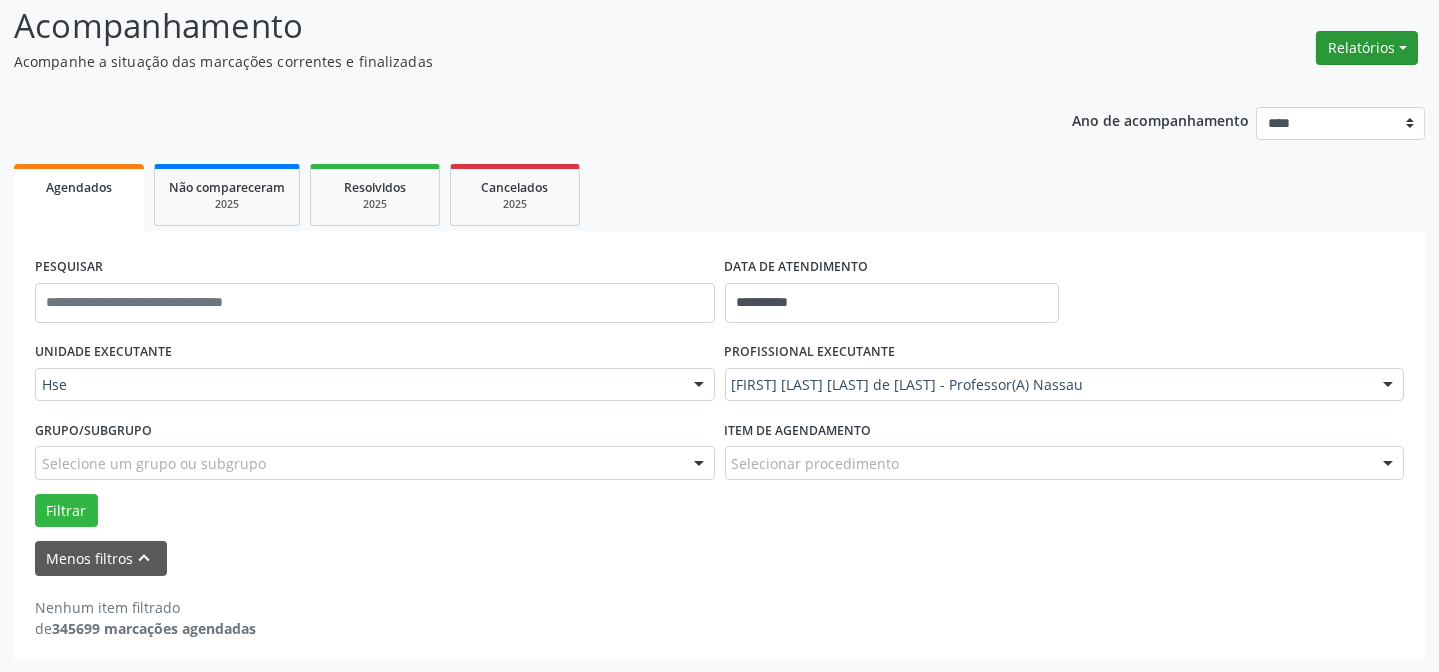 click on "Relatórios" at bounding box center [1367, 48] 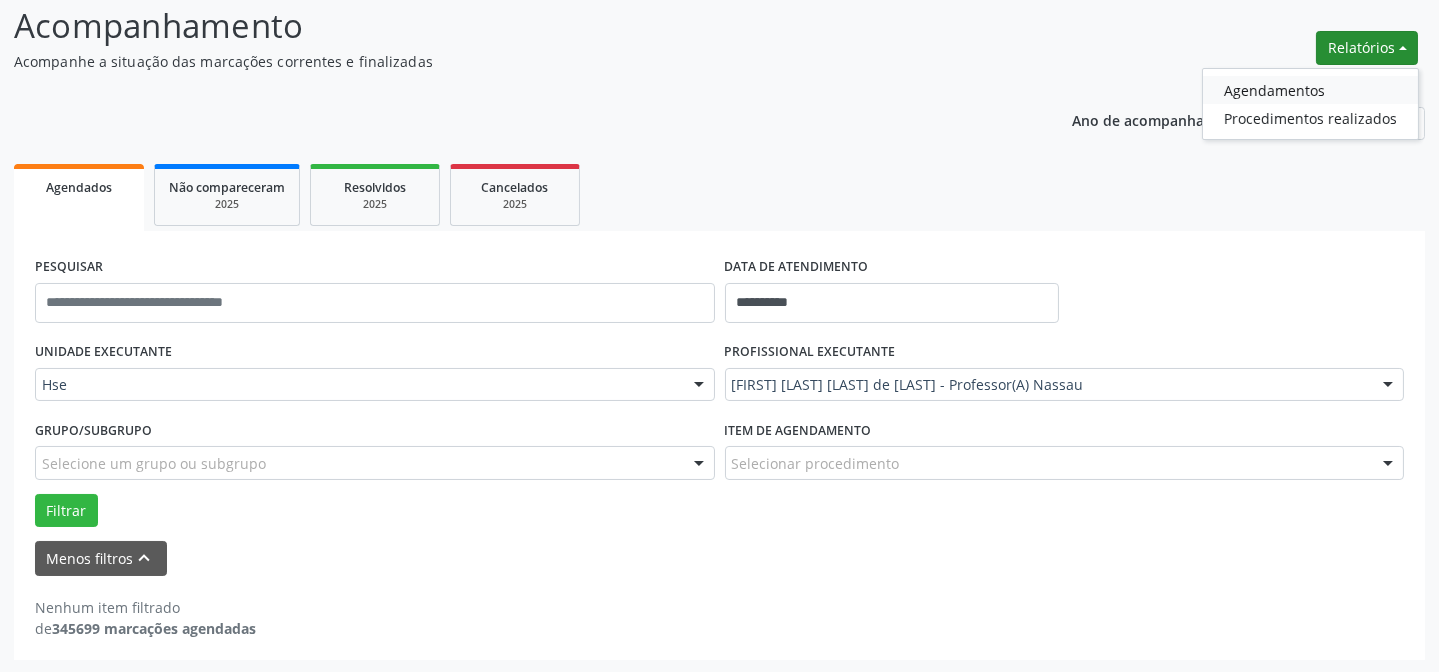 click on "Agendamentos" at bounding box center (1310, 90) 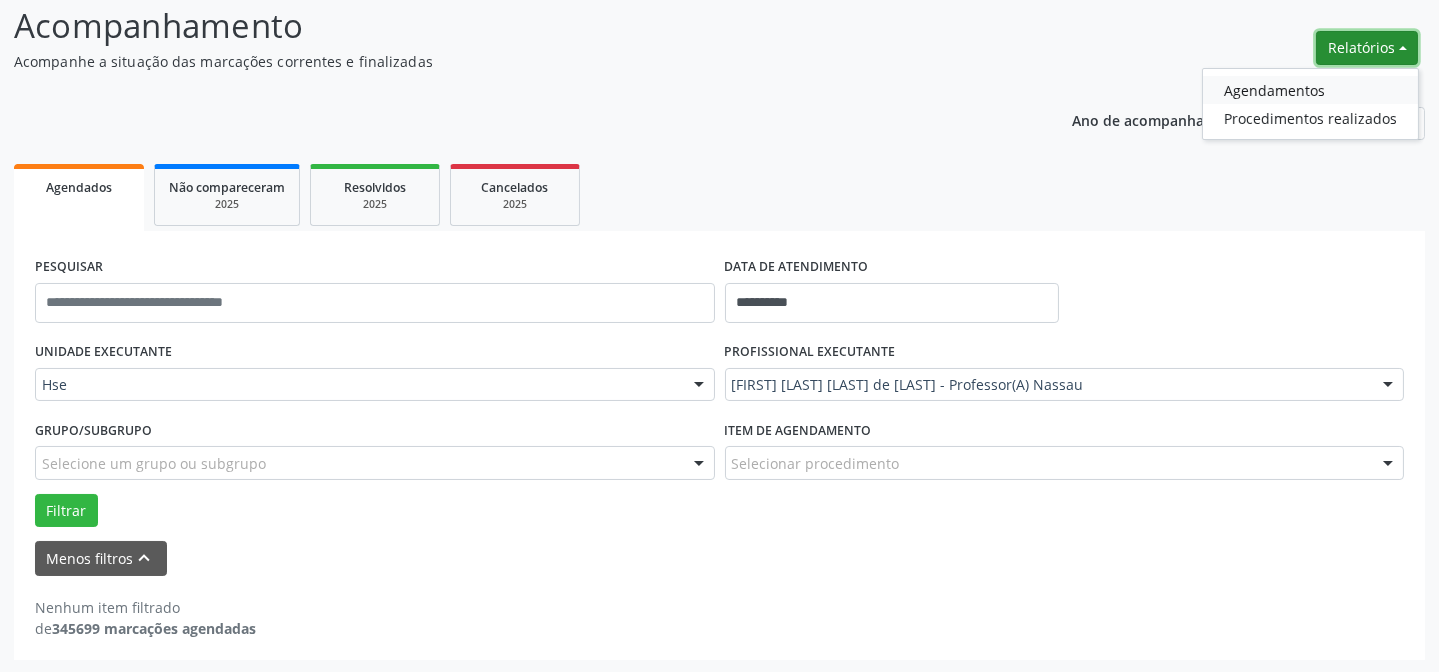 select on "*" 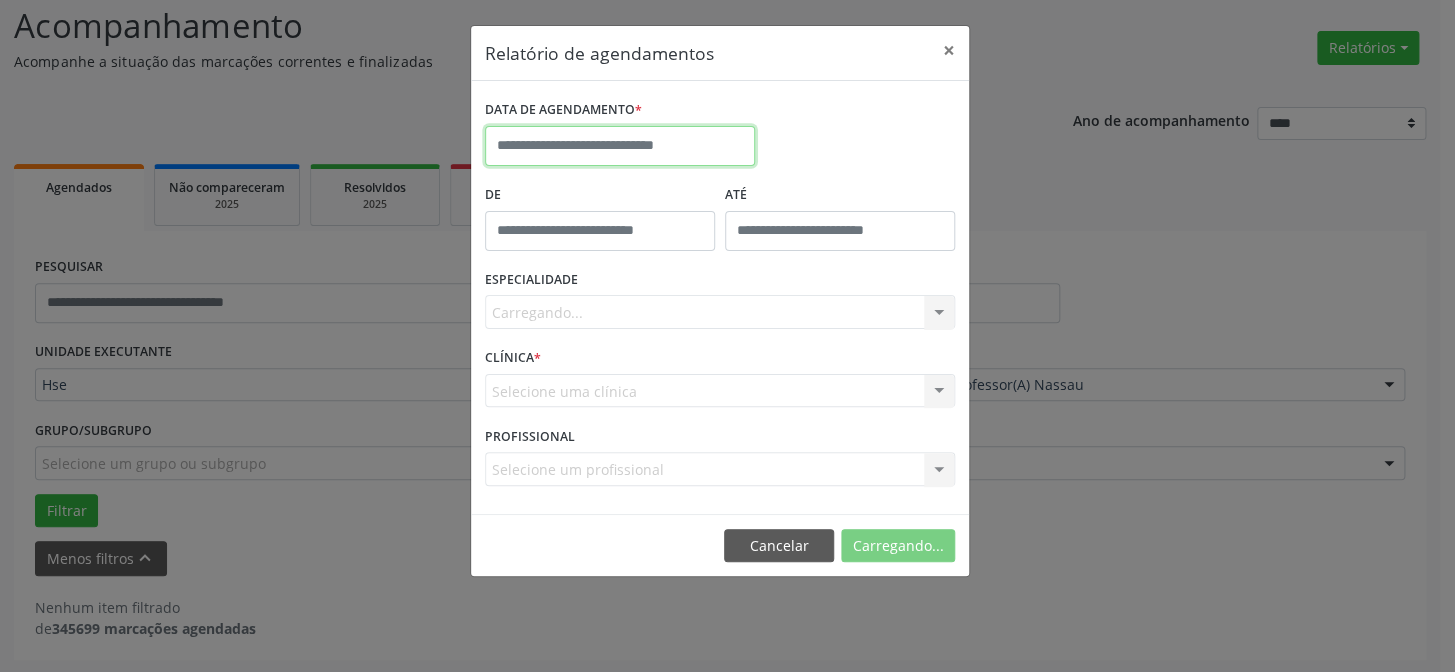 click at bounding box center [620, 146] 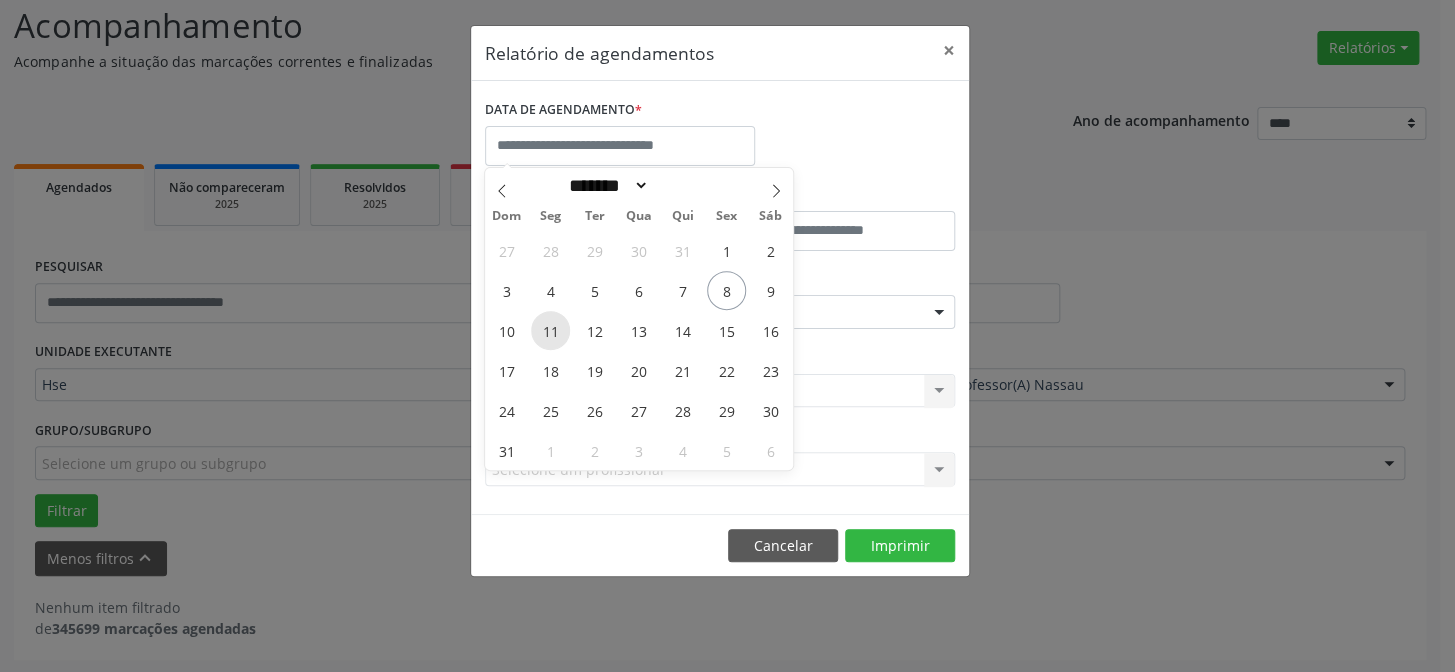 click on "11" at bounding box center [550, 330] 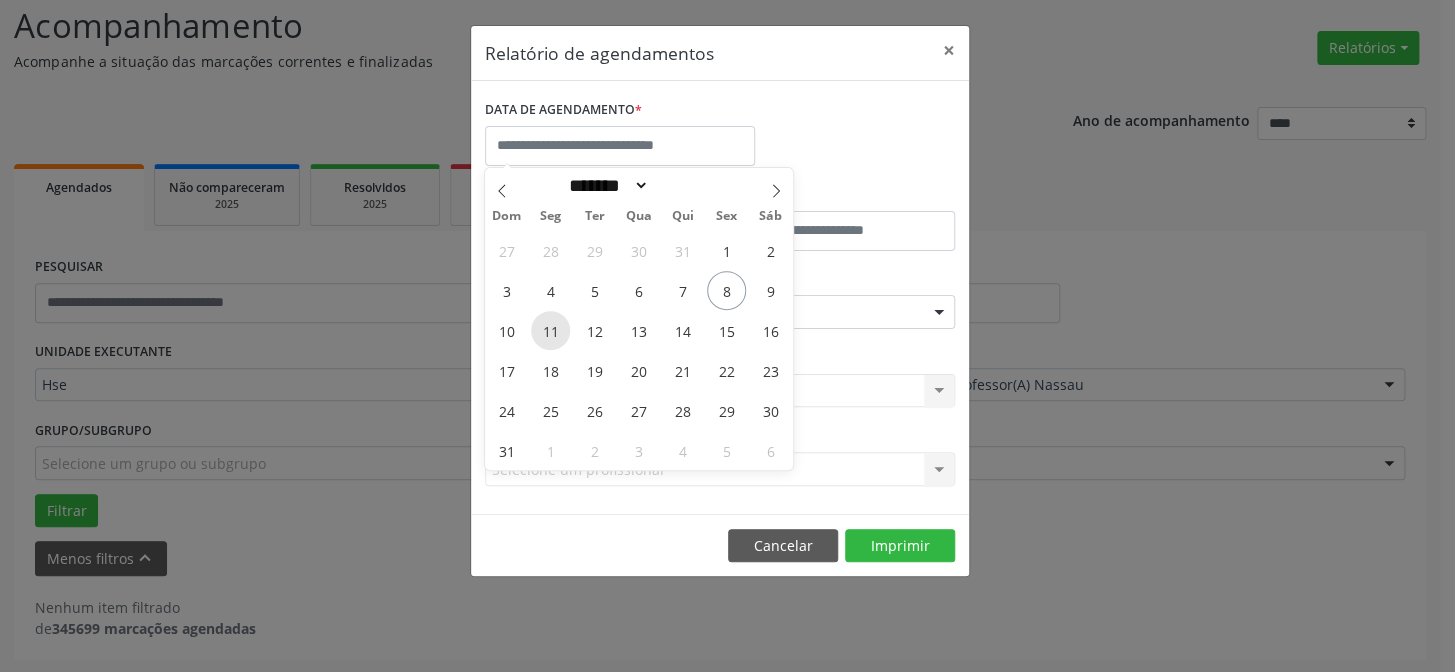 type on "**********" 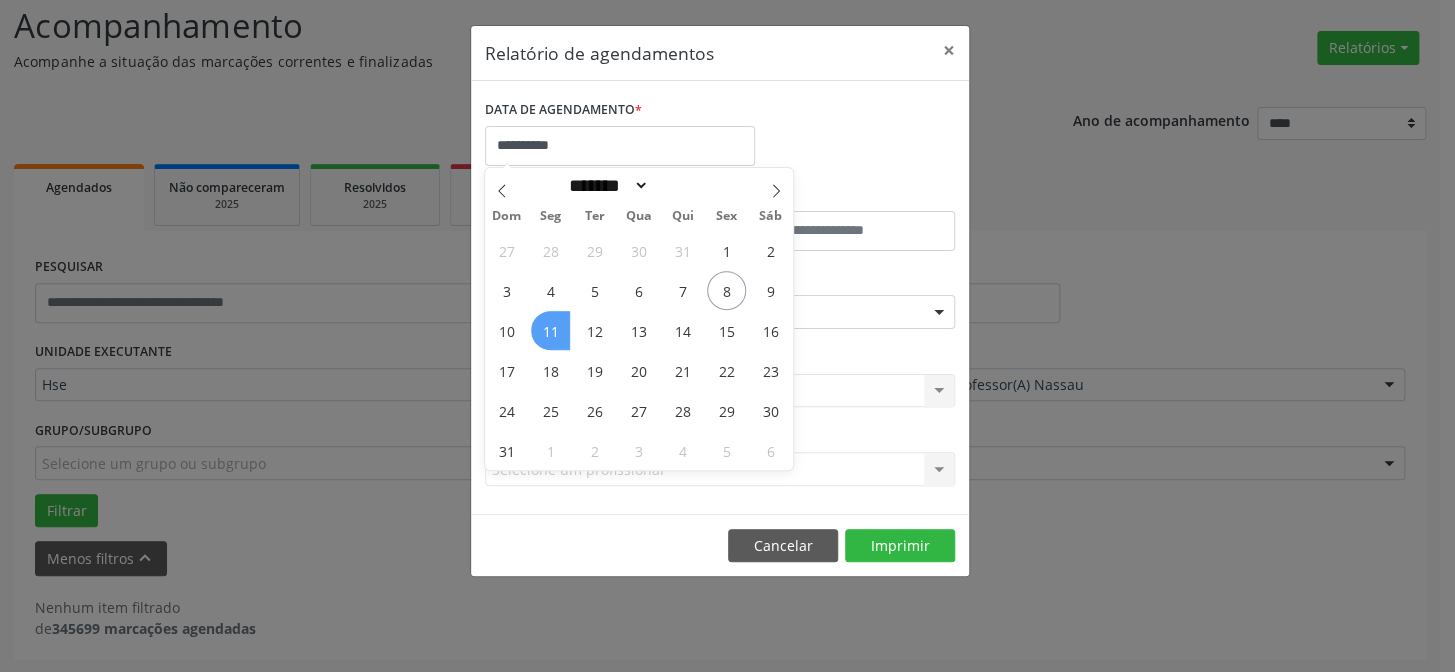 click on "11" at bounding box center (550, 330) 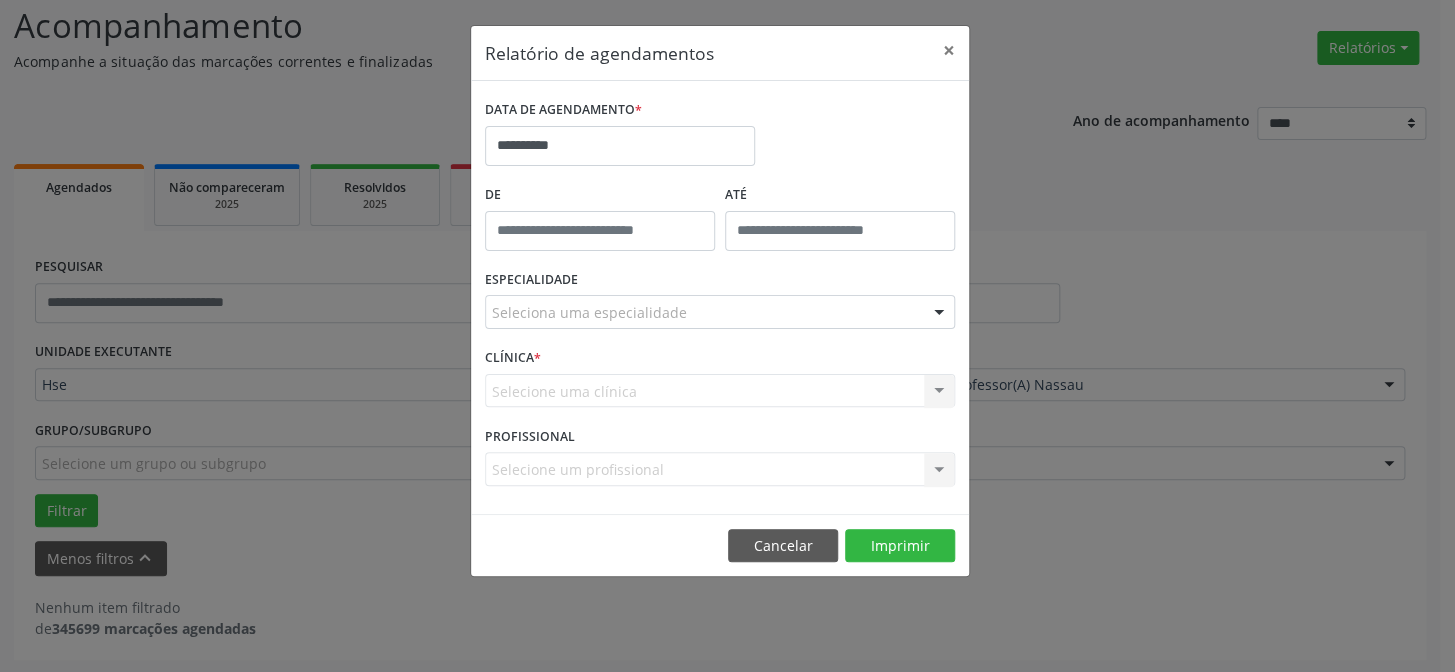 click on "Seleciona uma especialidade" at bounding box center [720, 312] 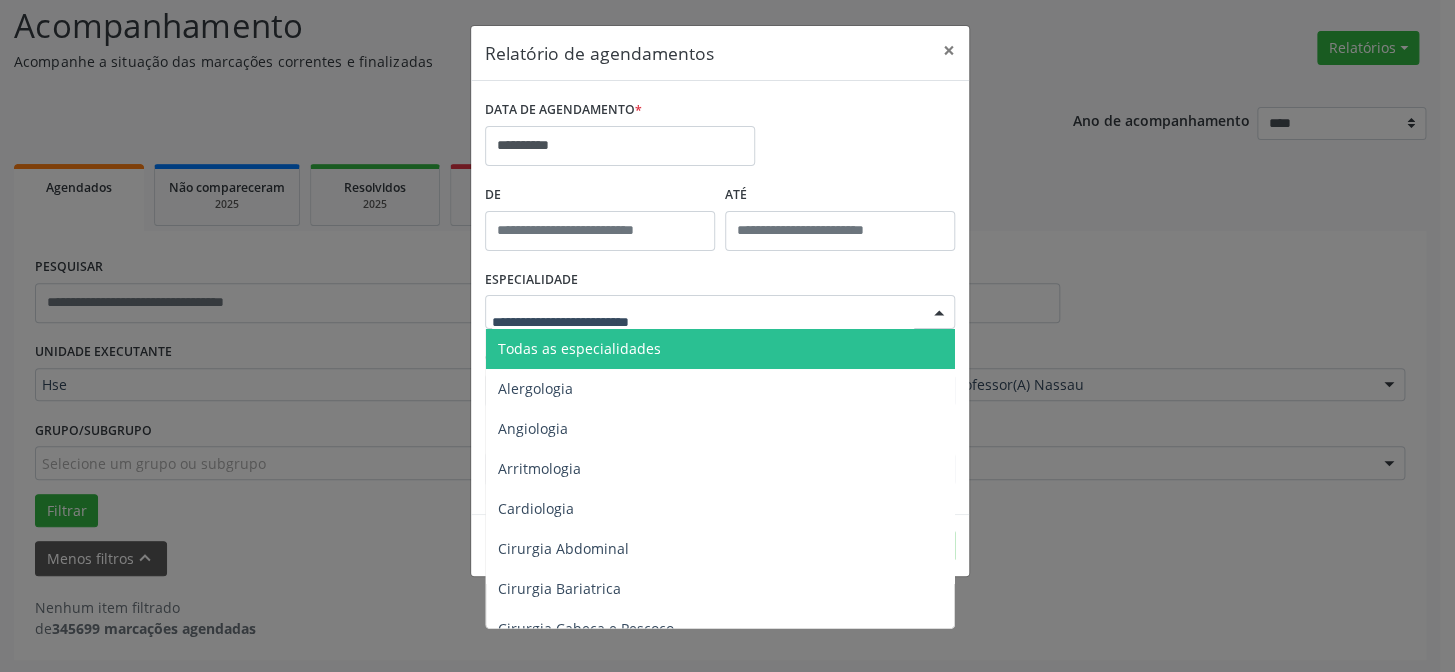 click on "Todas as especialidades" at bounding box center [579, 348] 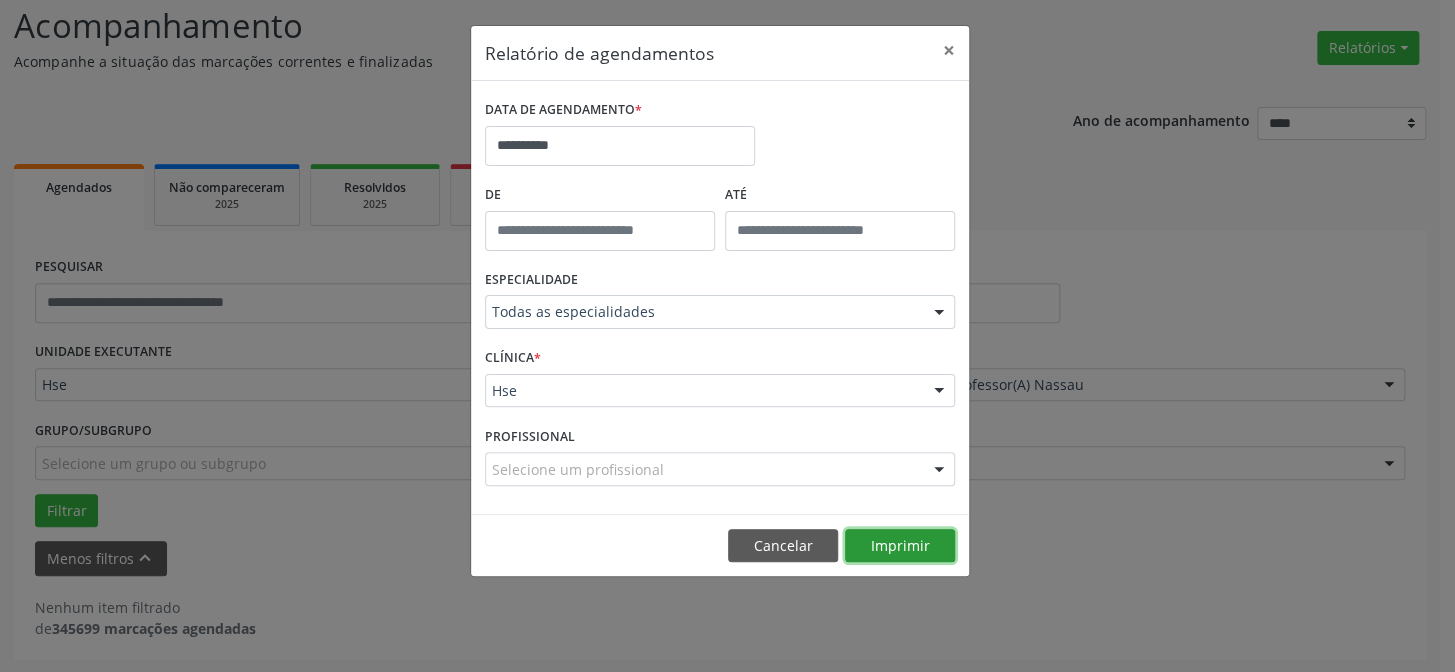 click on "Imprimir" at bounding box center (900, 546) 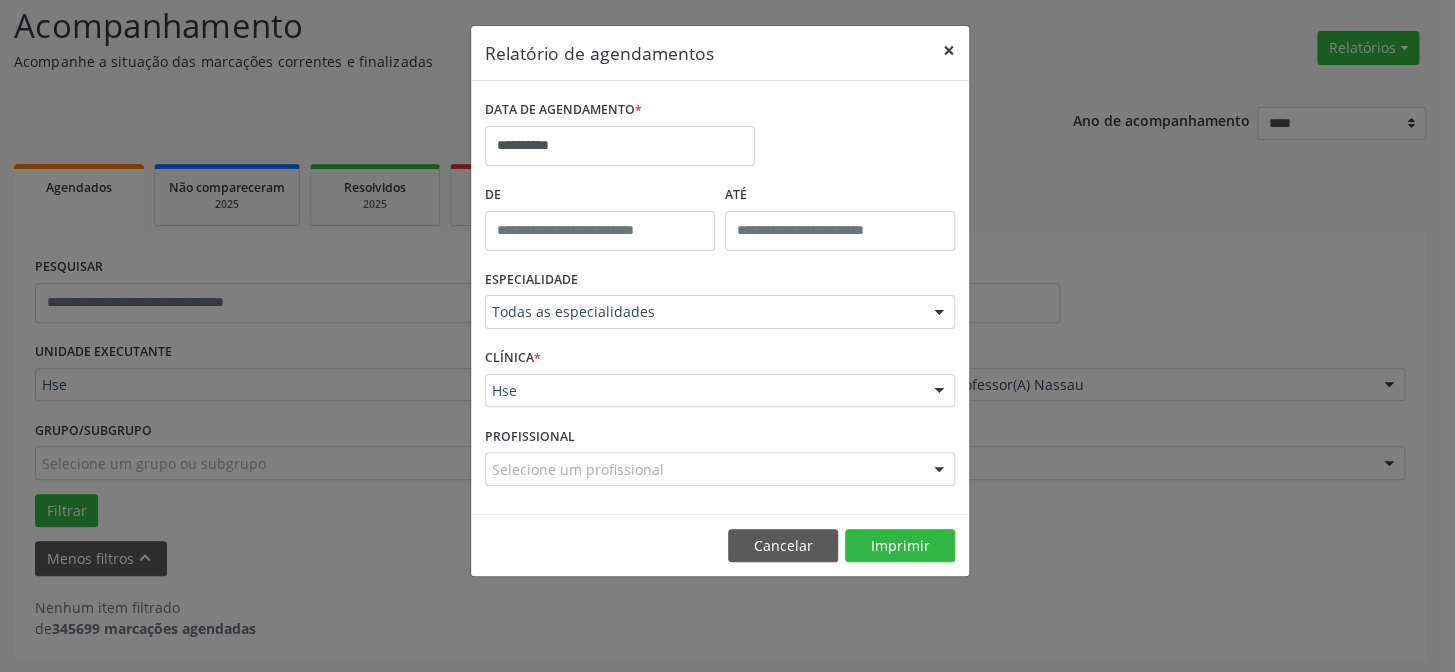 click on "×" at bounding box center (949, 50) 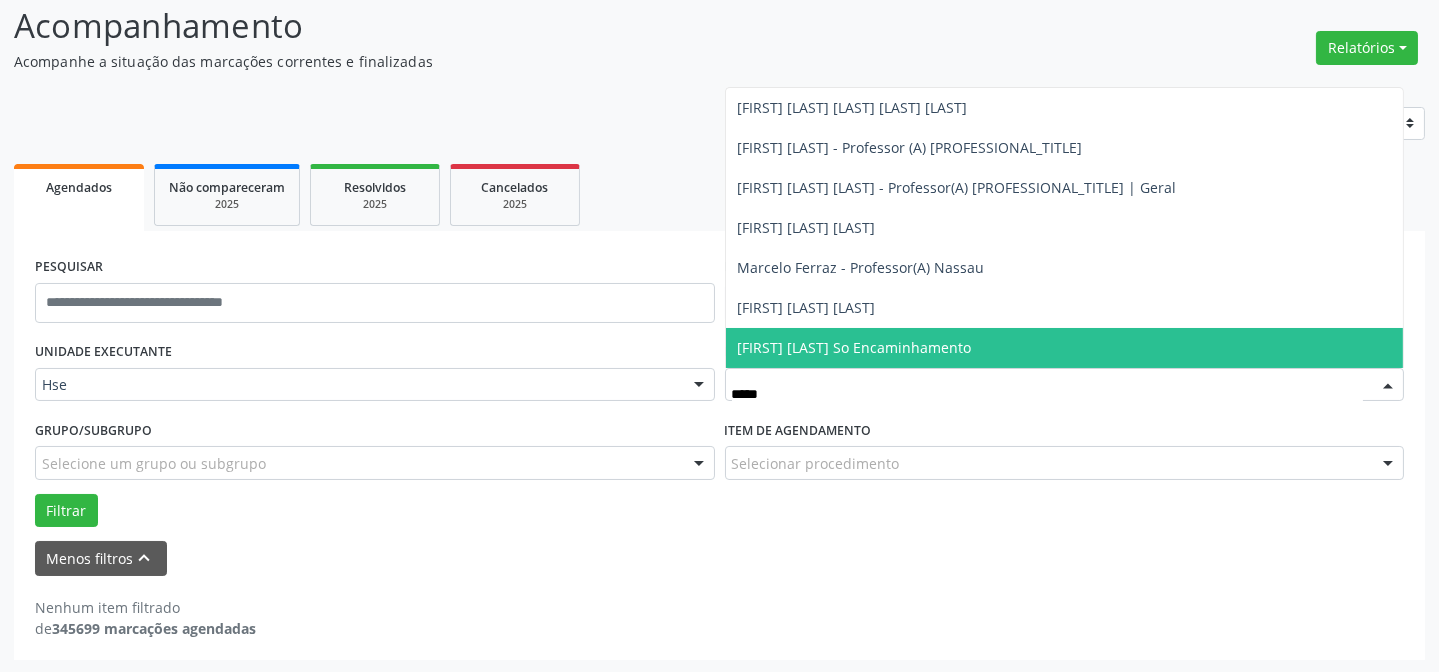 type on "******" 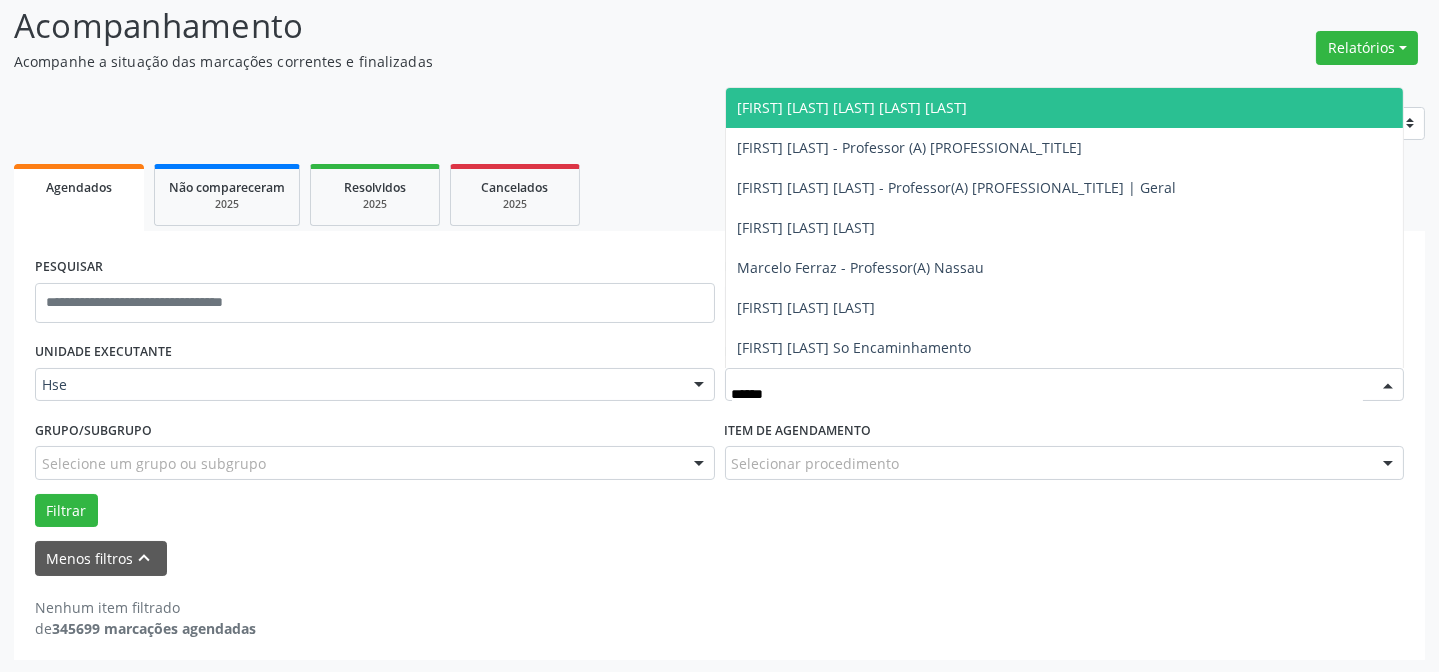 click on "[FIRST] [LAST] [LAST] [LAST] [LAST]" at bounding box center [853, 107] 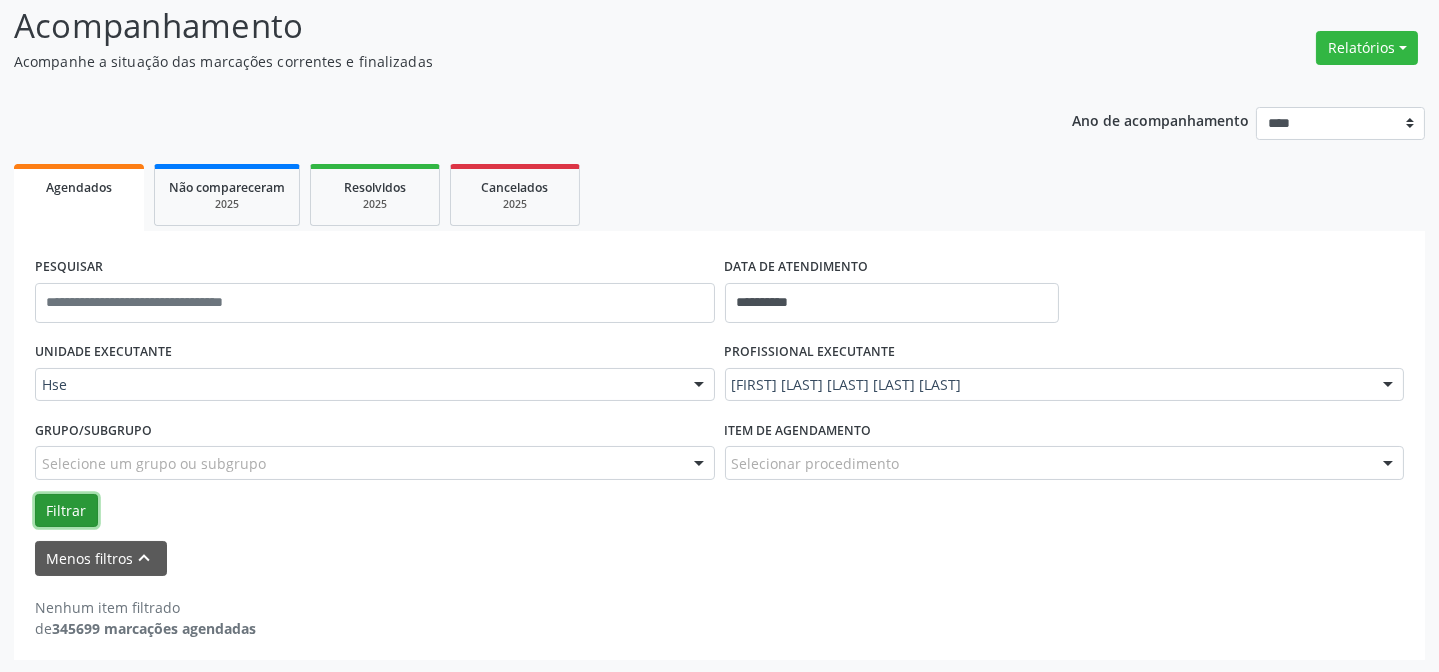 click on "Filtrar" at bounding box center [66, 511] 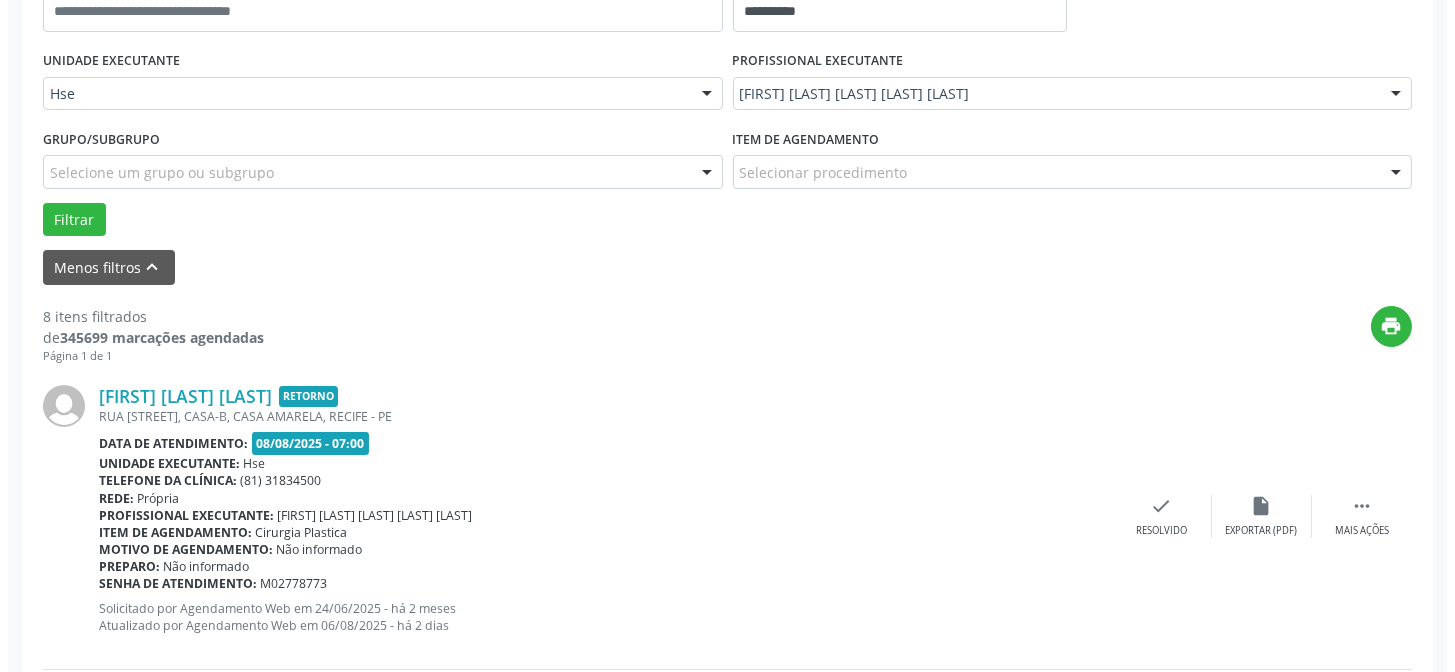 scroll, scrollTop: 499, scrollLeft: 0, axis: vertical 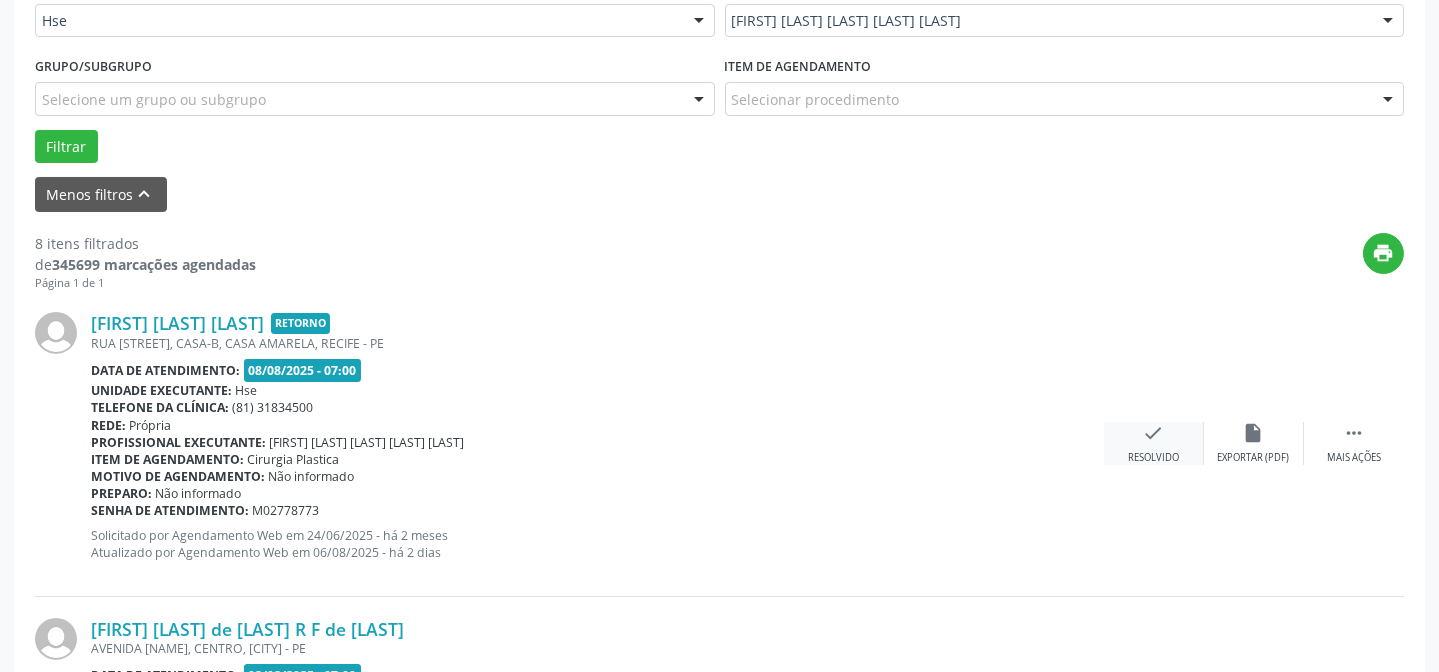 click on "check
Resolvido" at bounding box center (1154, 443) 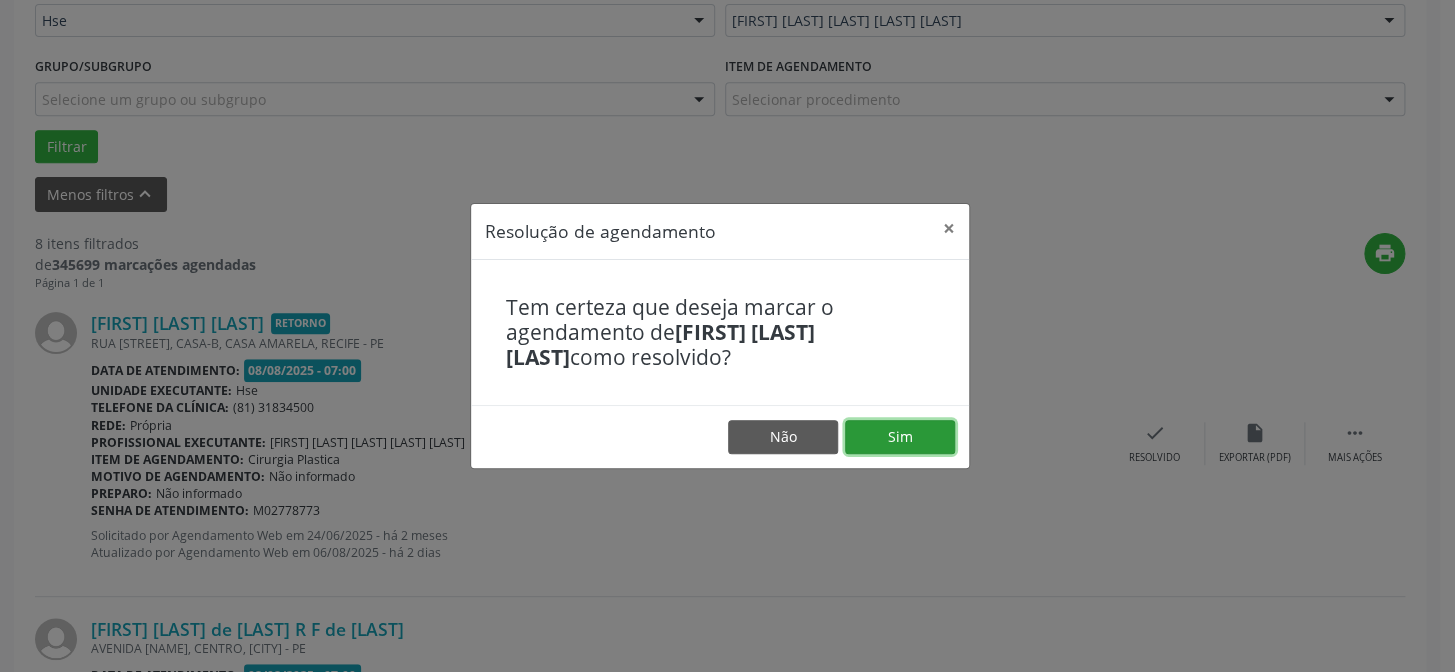 click on "Sim" at bounding box center [900, 437] 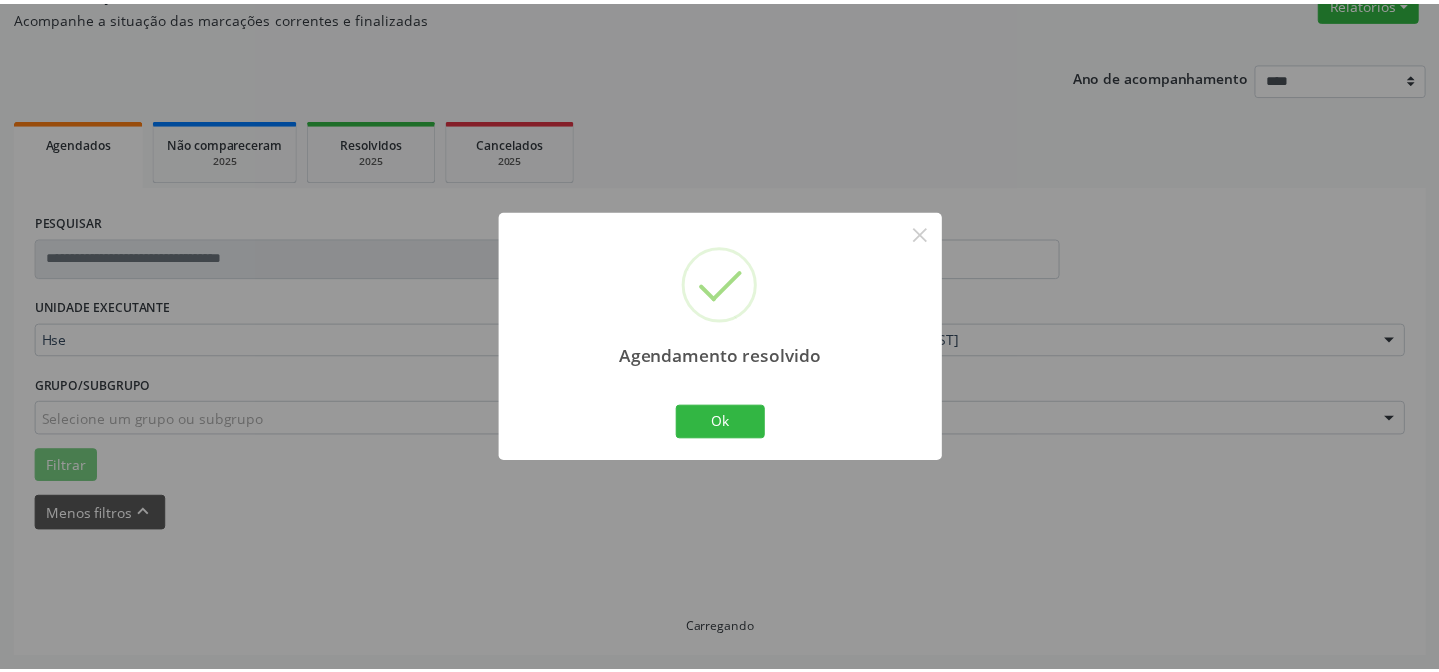 scroll, scrollTop: 179, scrollLeft: 0, axis: vertical 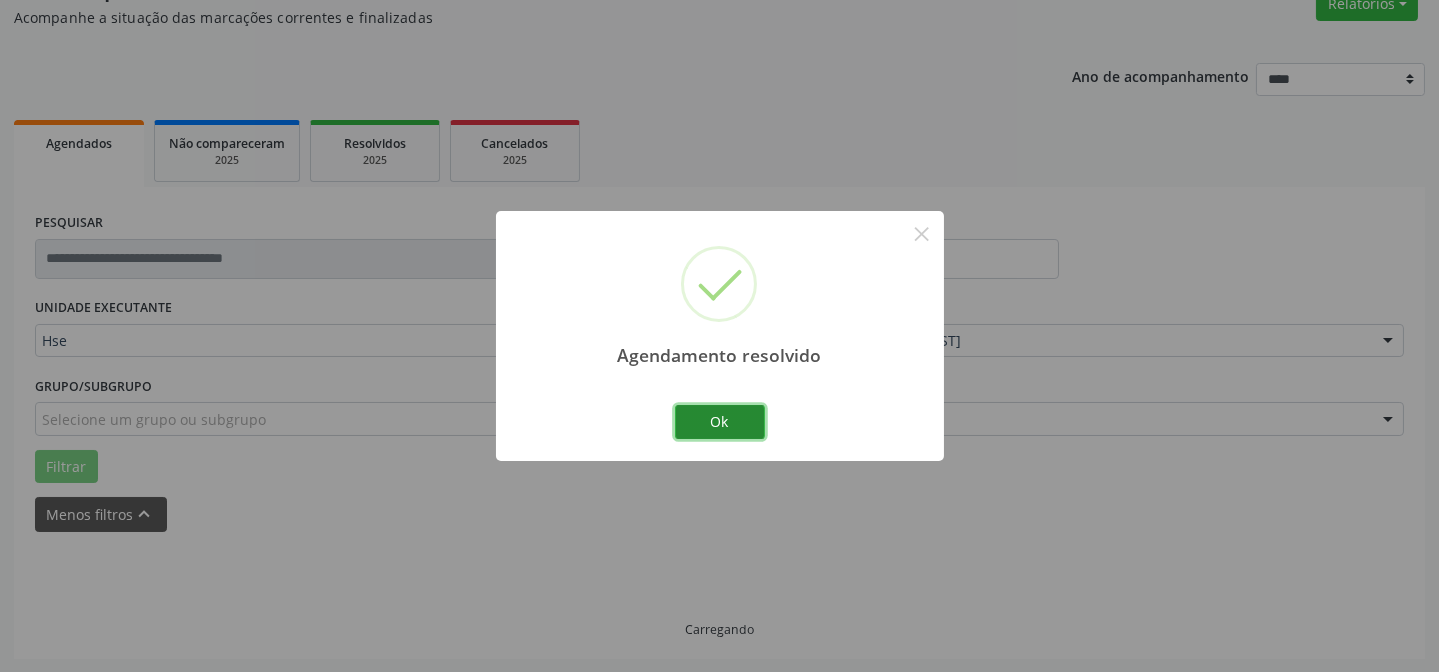 click on "Ok" at bounding box center (720, 422) 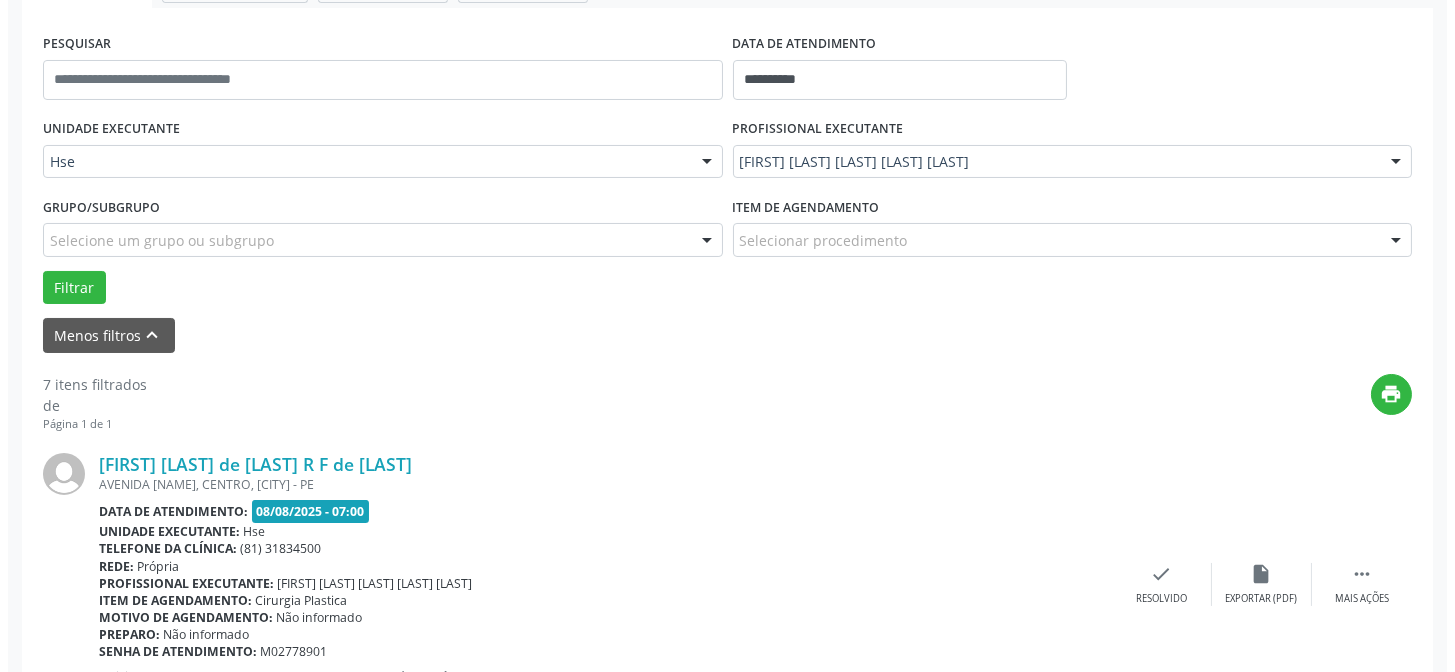 scroll, scrollTop: 360, scrollLeft: 0, axis: vertical 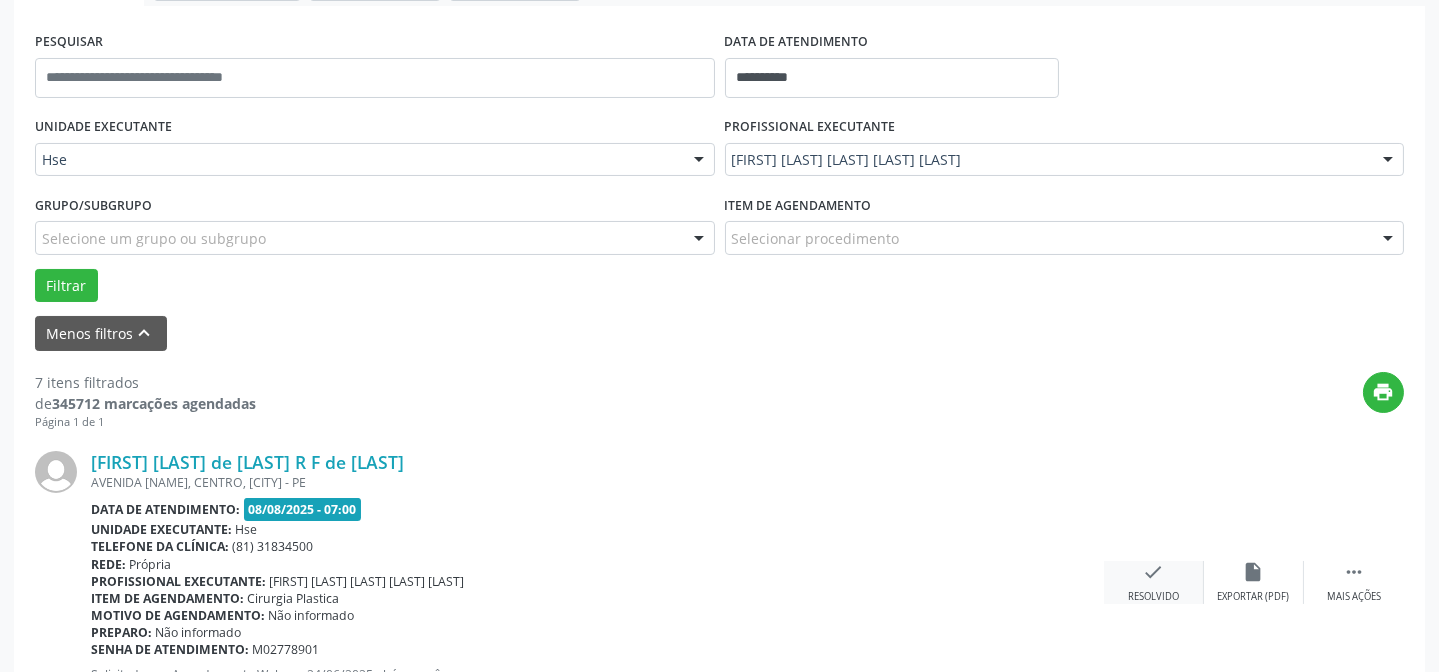 click on "check" at bounding box center [1154, 572] 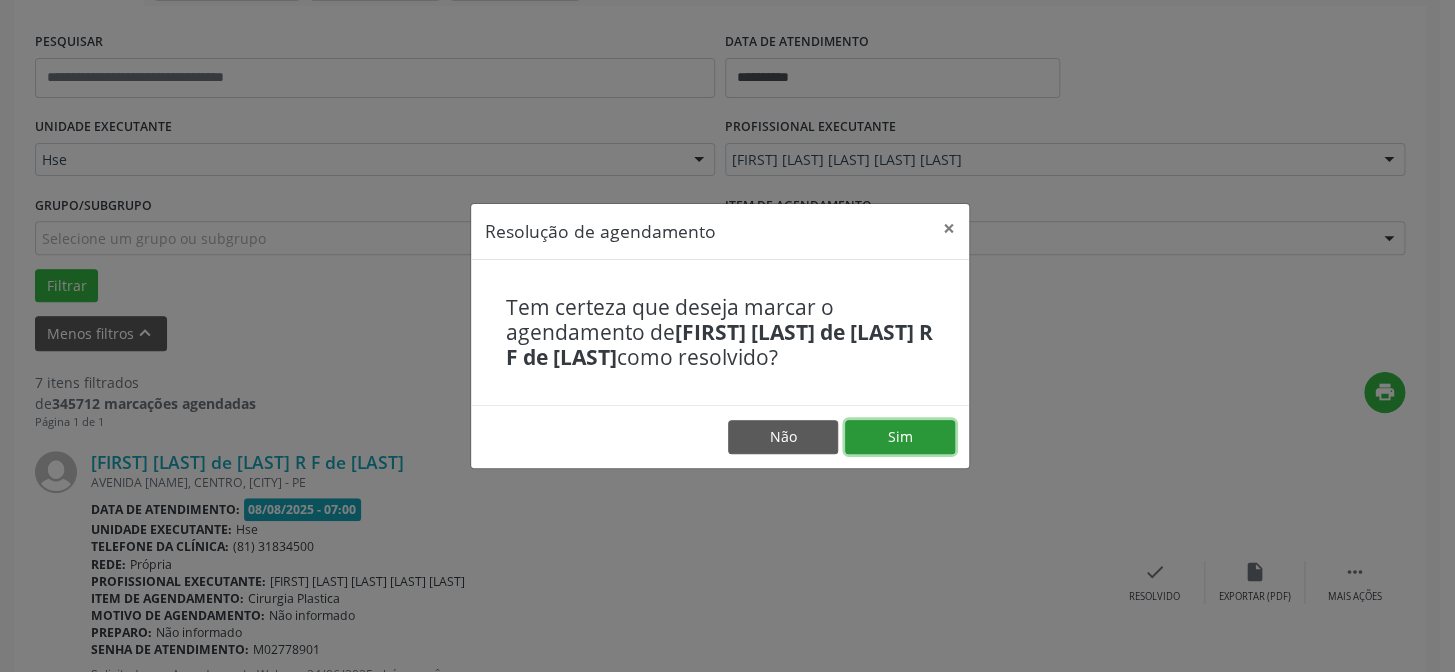 click on "Sim" at bounding box center (900, 437) 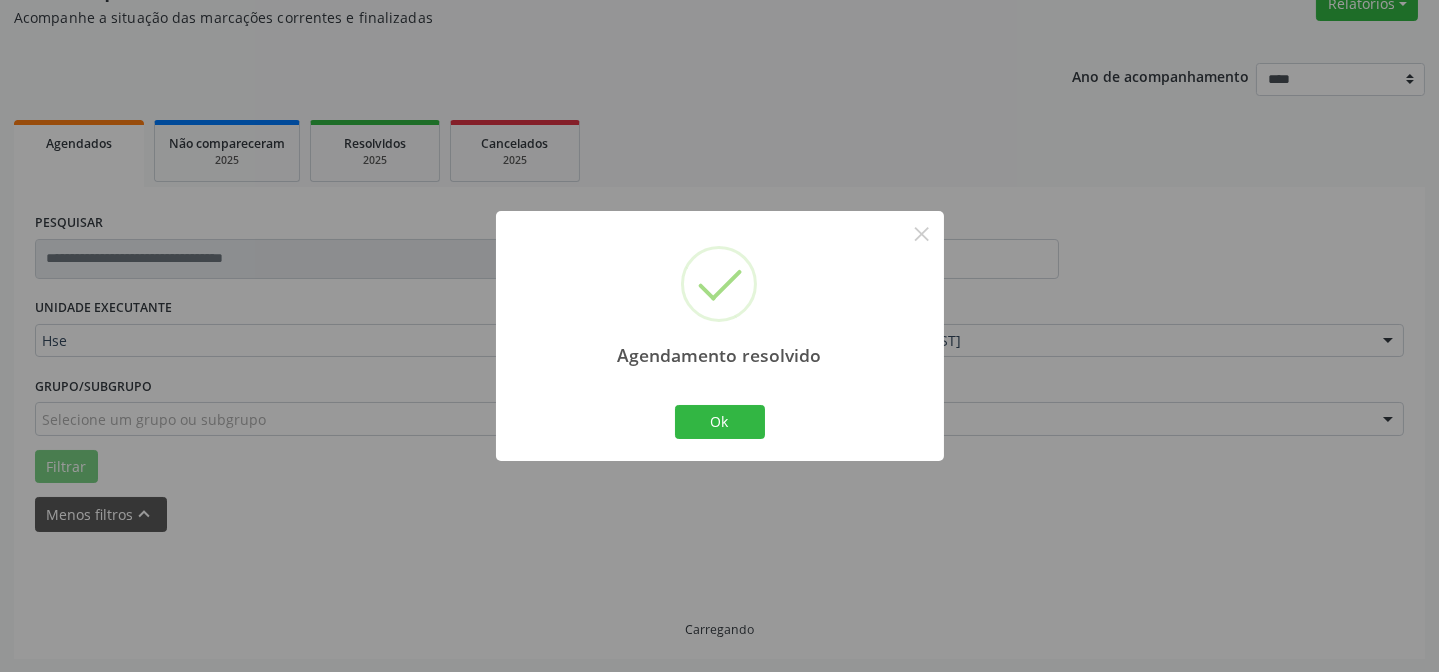 scroll, scrollTop: 360, scrollLeft: 0, axis: vertical 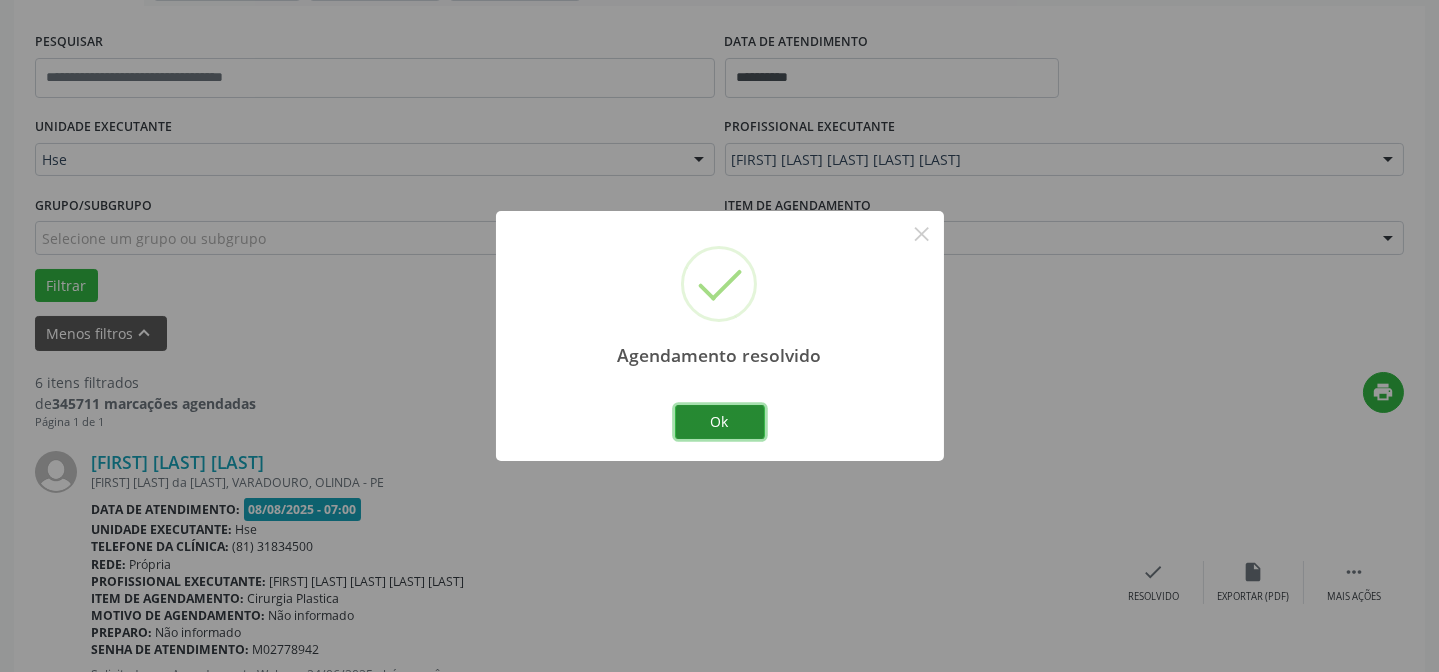 click on "Ok" at bounding box center [720, 422] 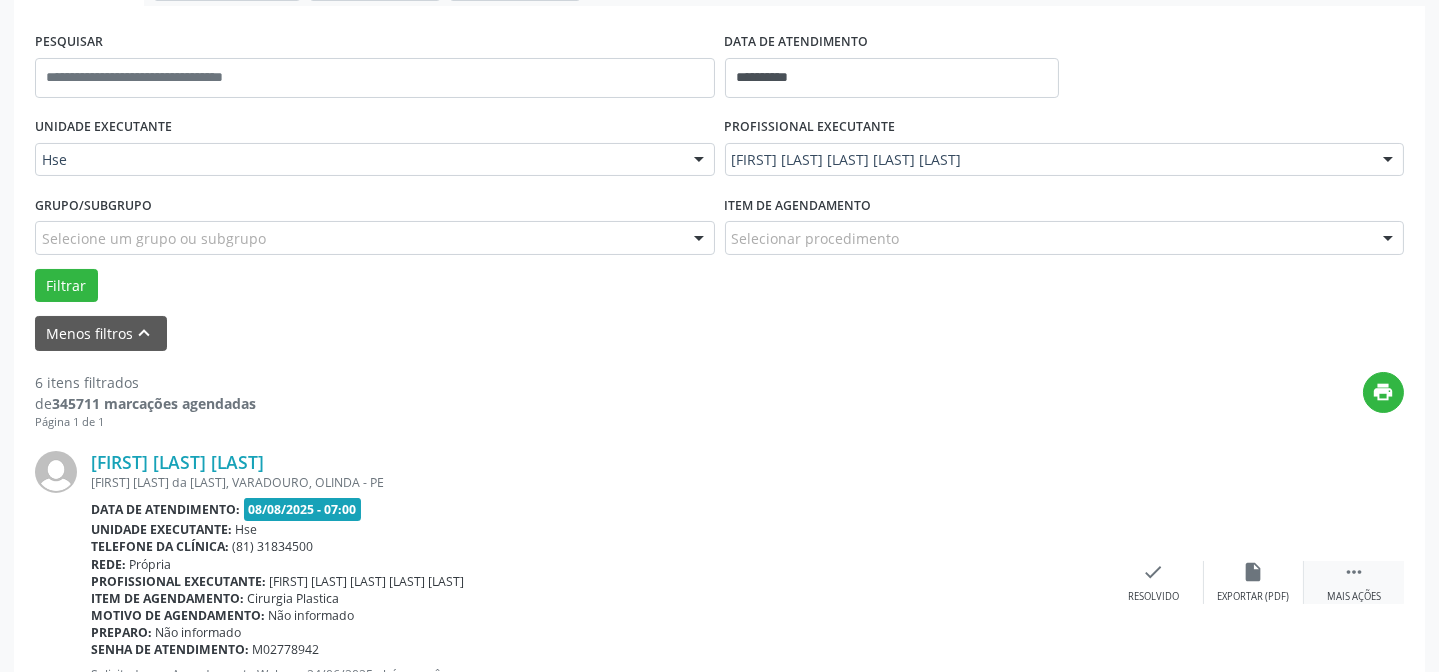 click on "
Mais ações" at bounding box center [1354, 582] 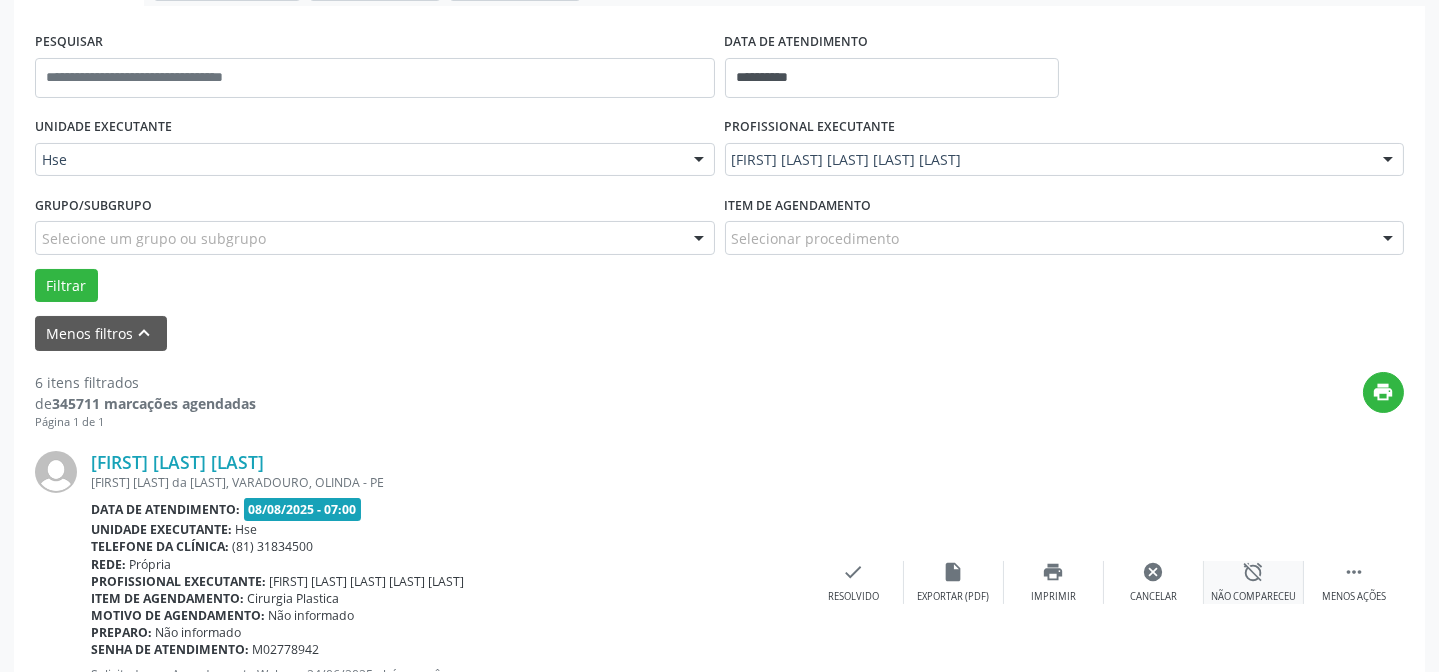 click on "alarm_off" at bounding box center [1254, 572] 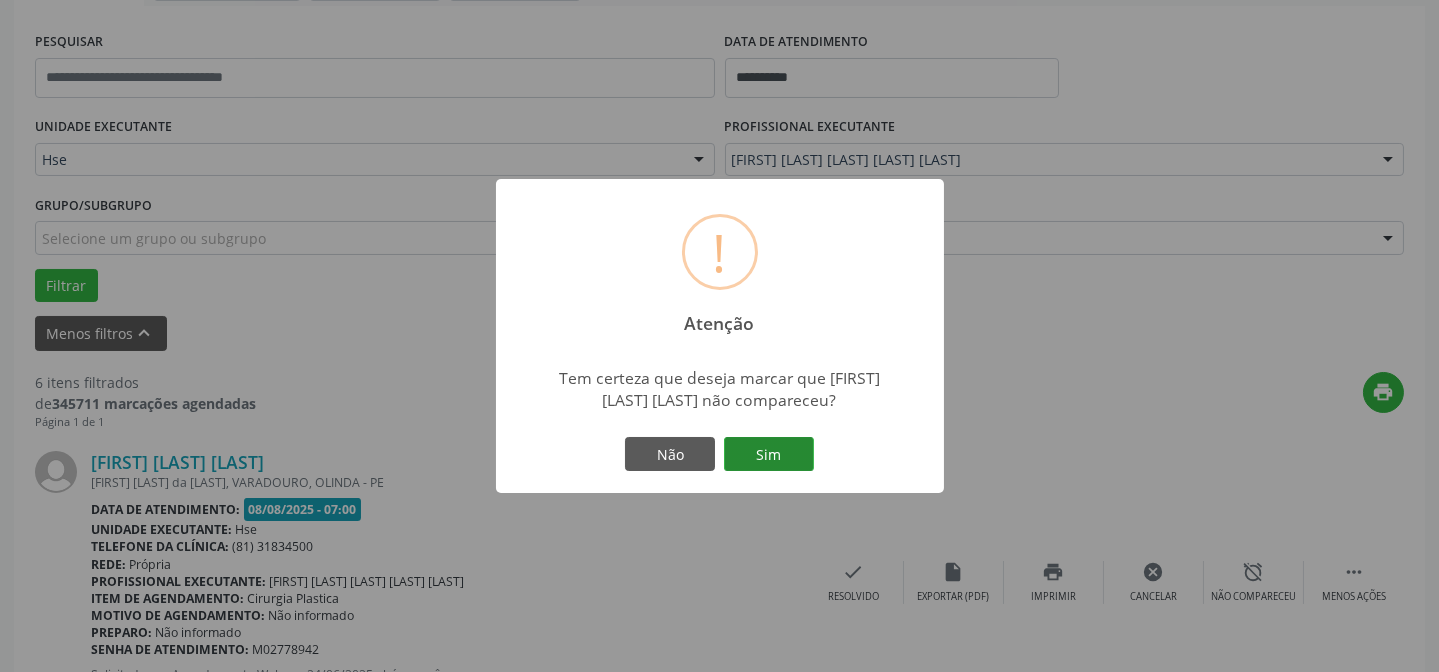 click on "Sim" at bounding box center [769, 454] 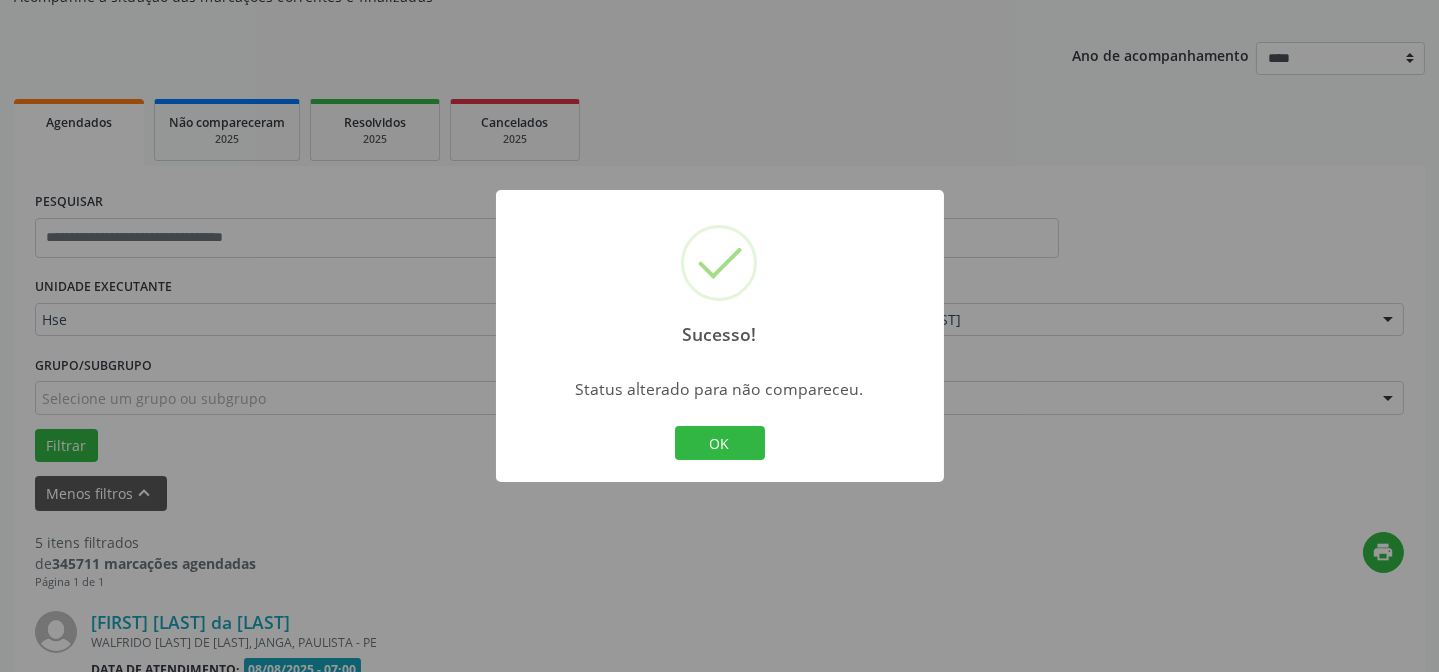 scroll, scrollTop: 360, scrollLeft: 0, axis: vertical 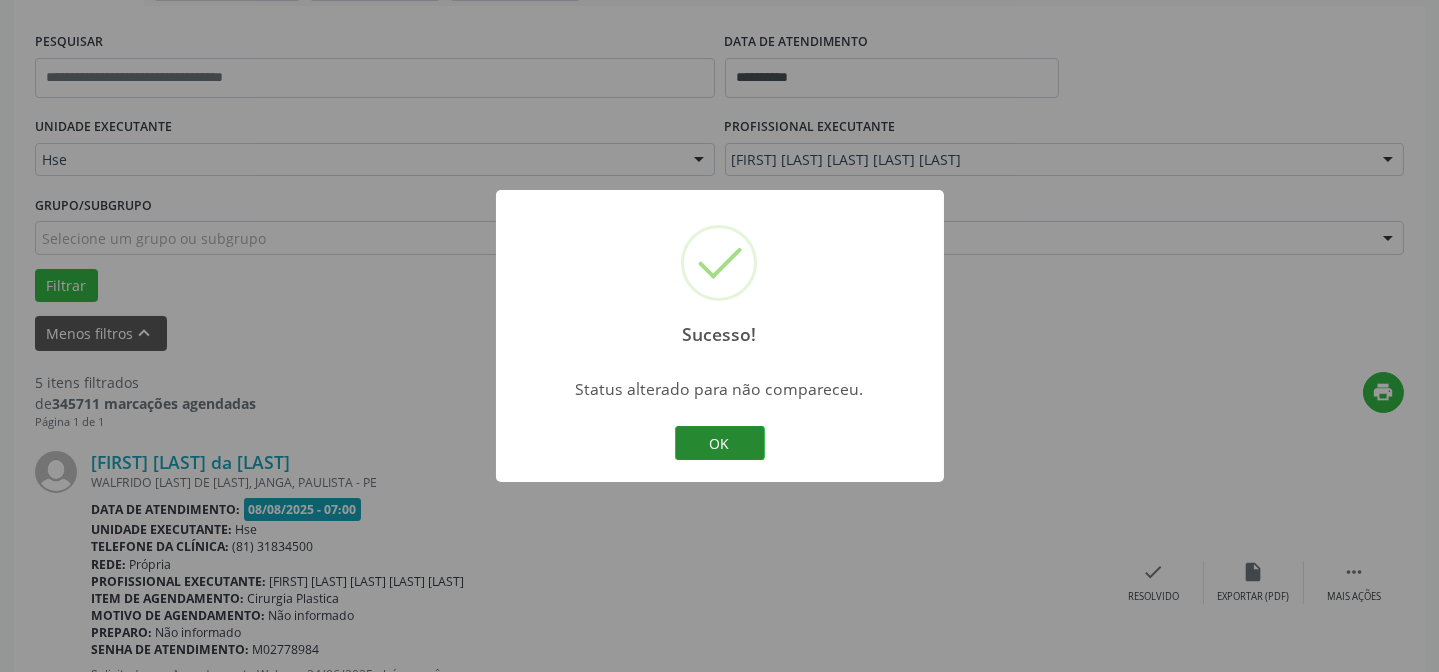 click on "OK" at bounding box center [720, 443] 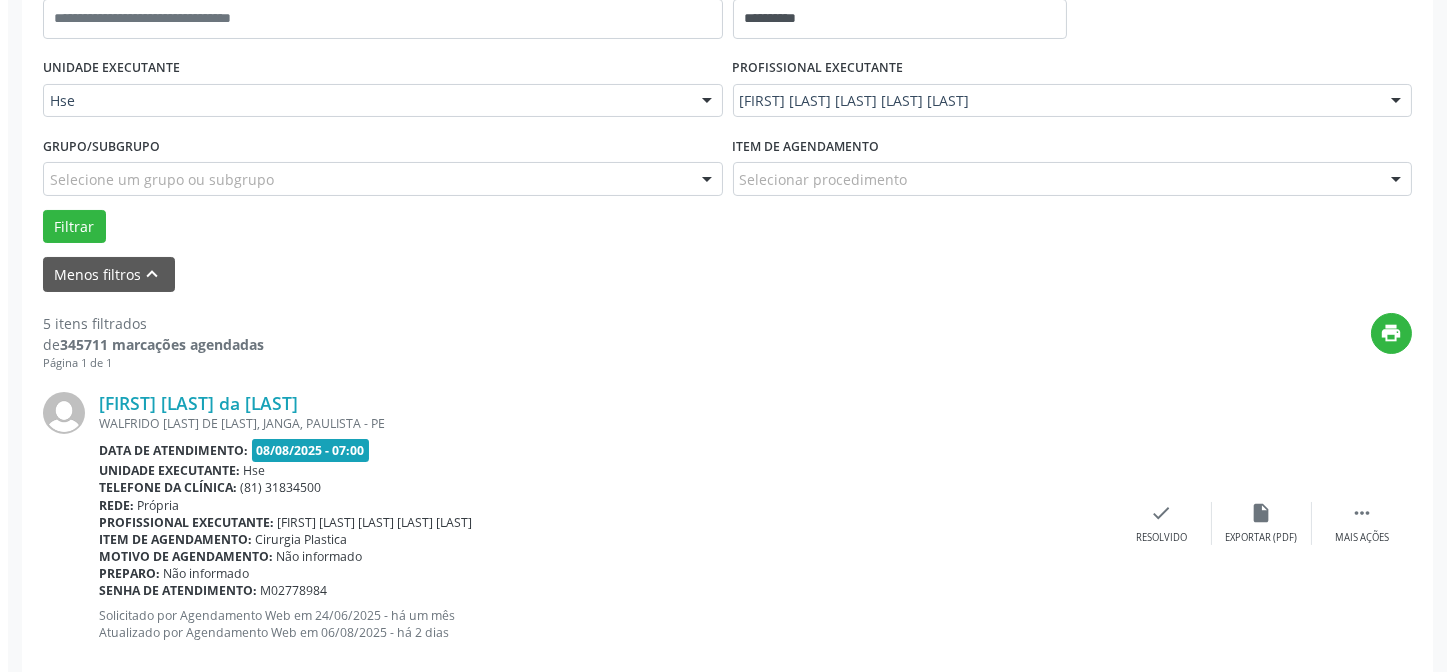 scroll, scrollTop: 451, scrollLeft: 0, axis: vertical 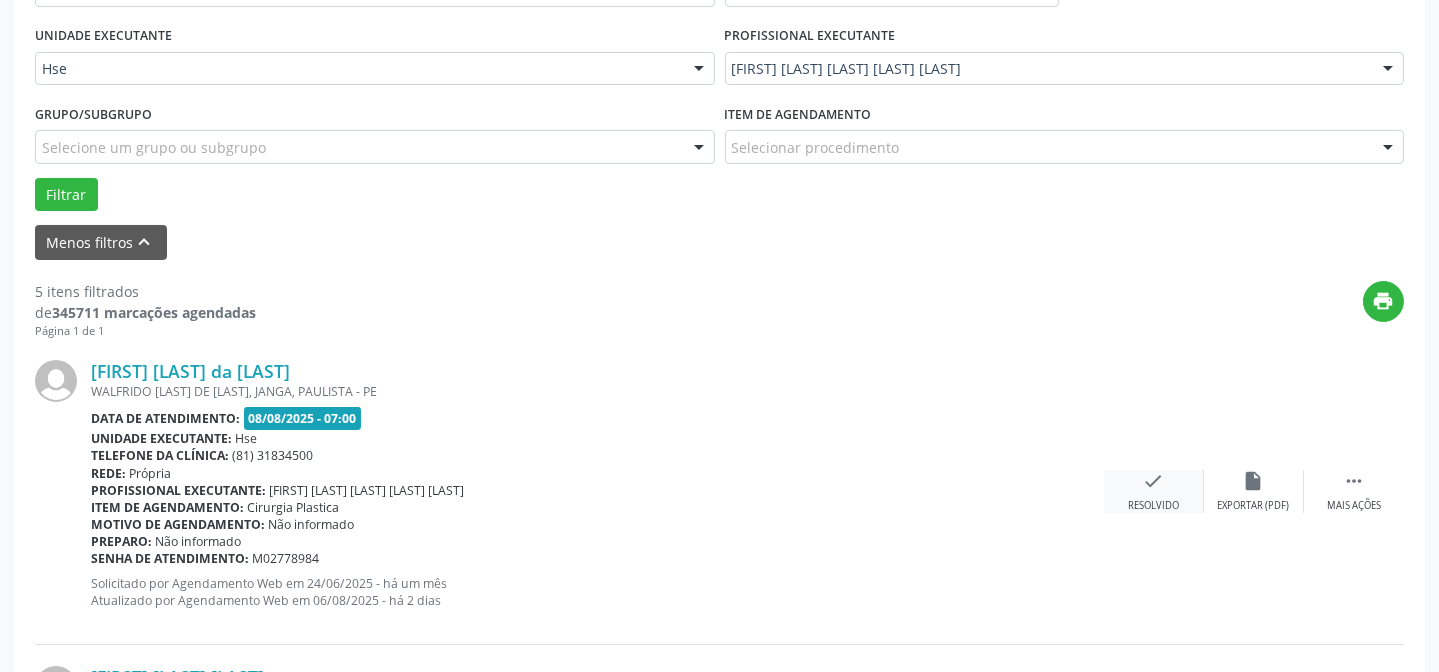 click on "check" at bounding box center (1154, 481) 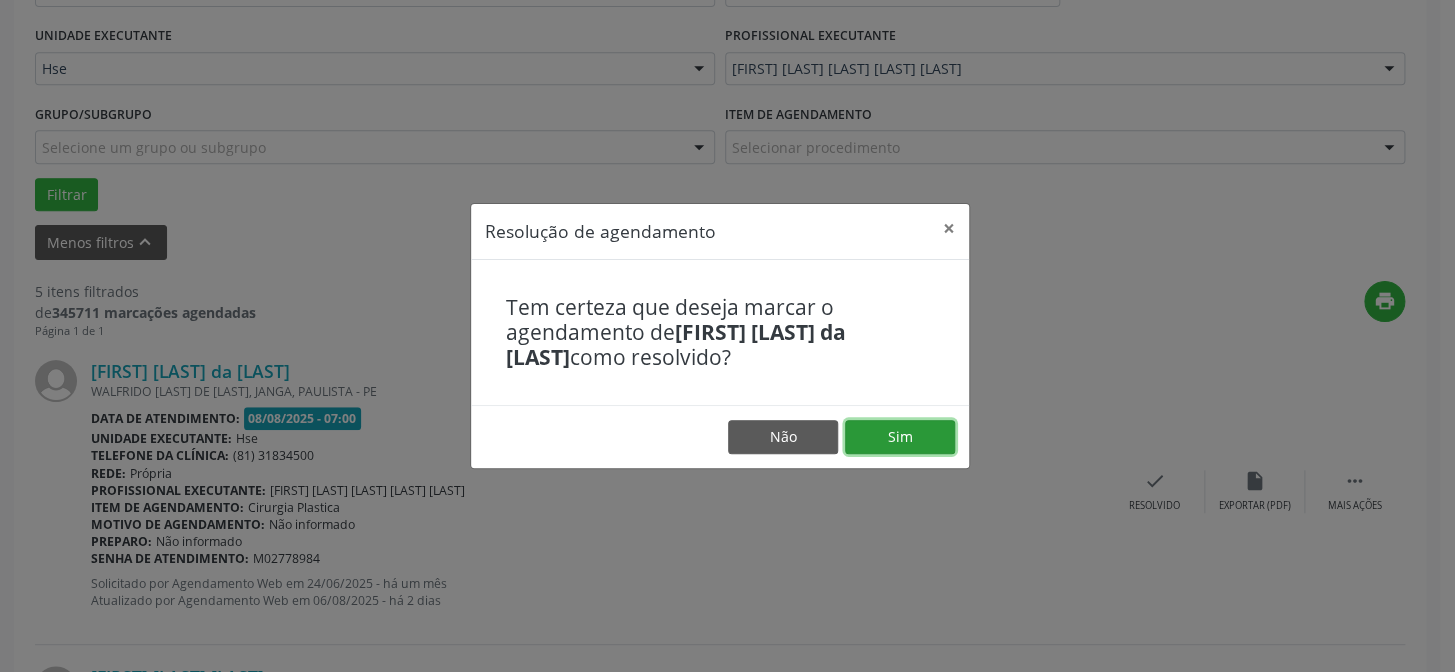 click on "Sim" at bounding box center (900, 437) 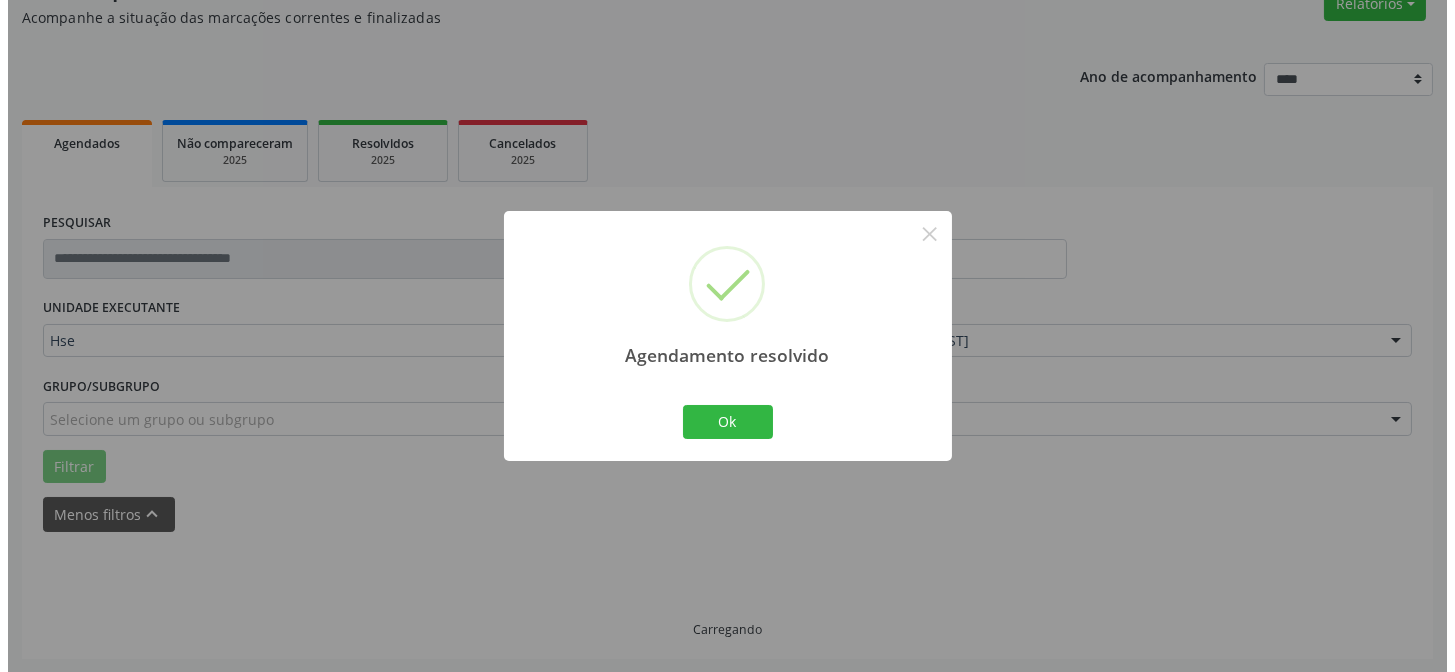 scroll, scrollTop: 451, scrollLeft: 0, axis: vertical 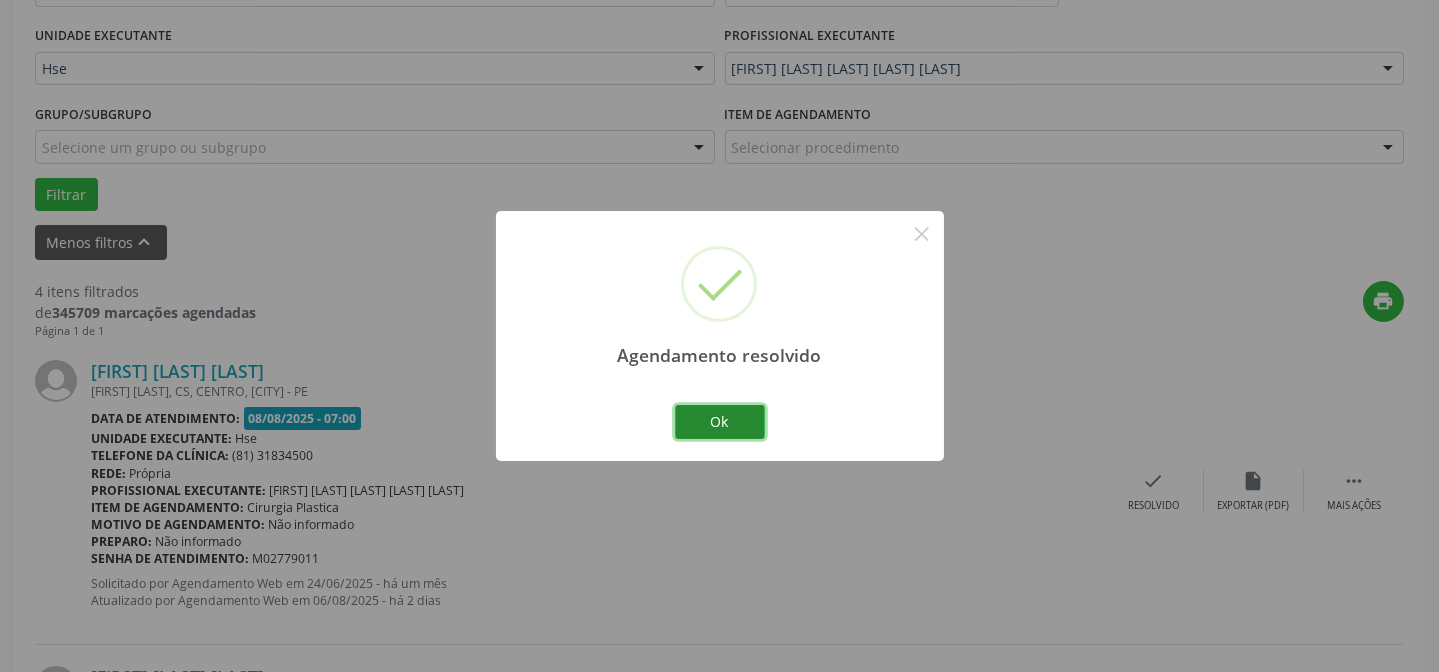 click on "Ok" at bounding box center (720, 422) 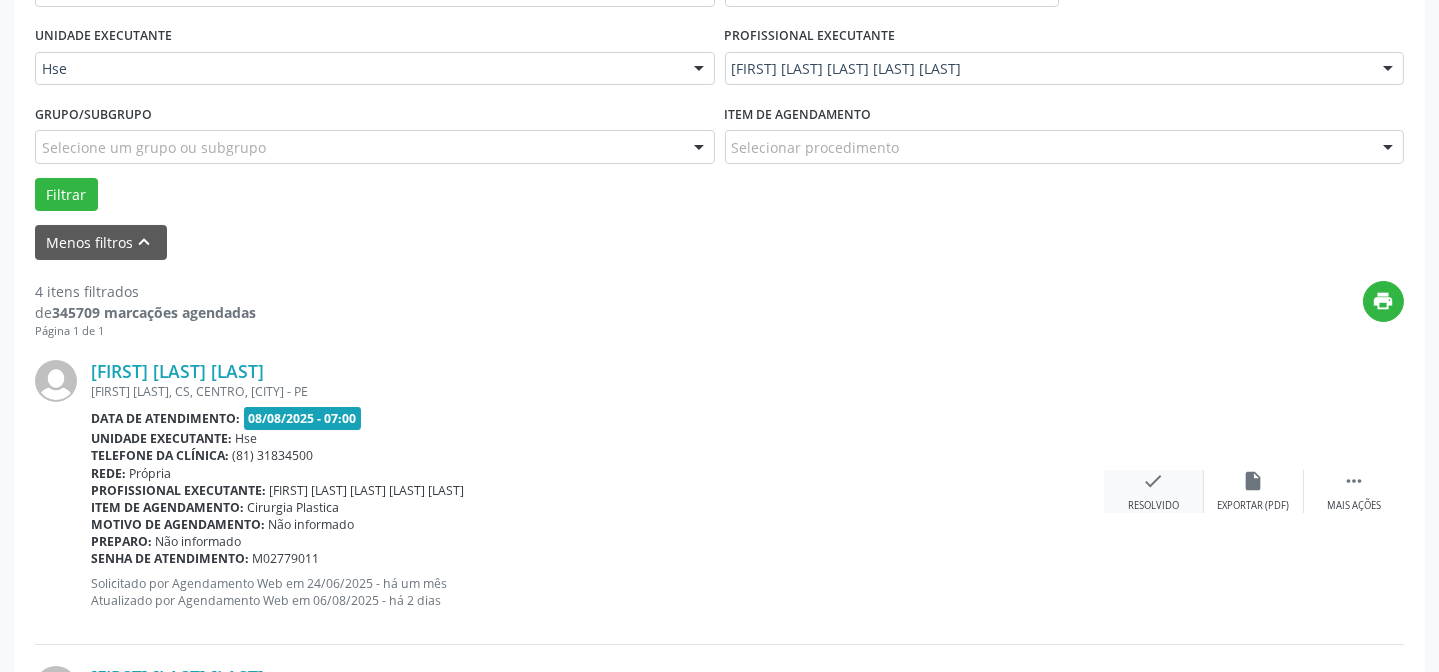 click on "Resolvido" at bounding box center (1153, 506) 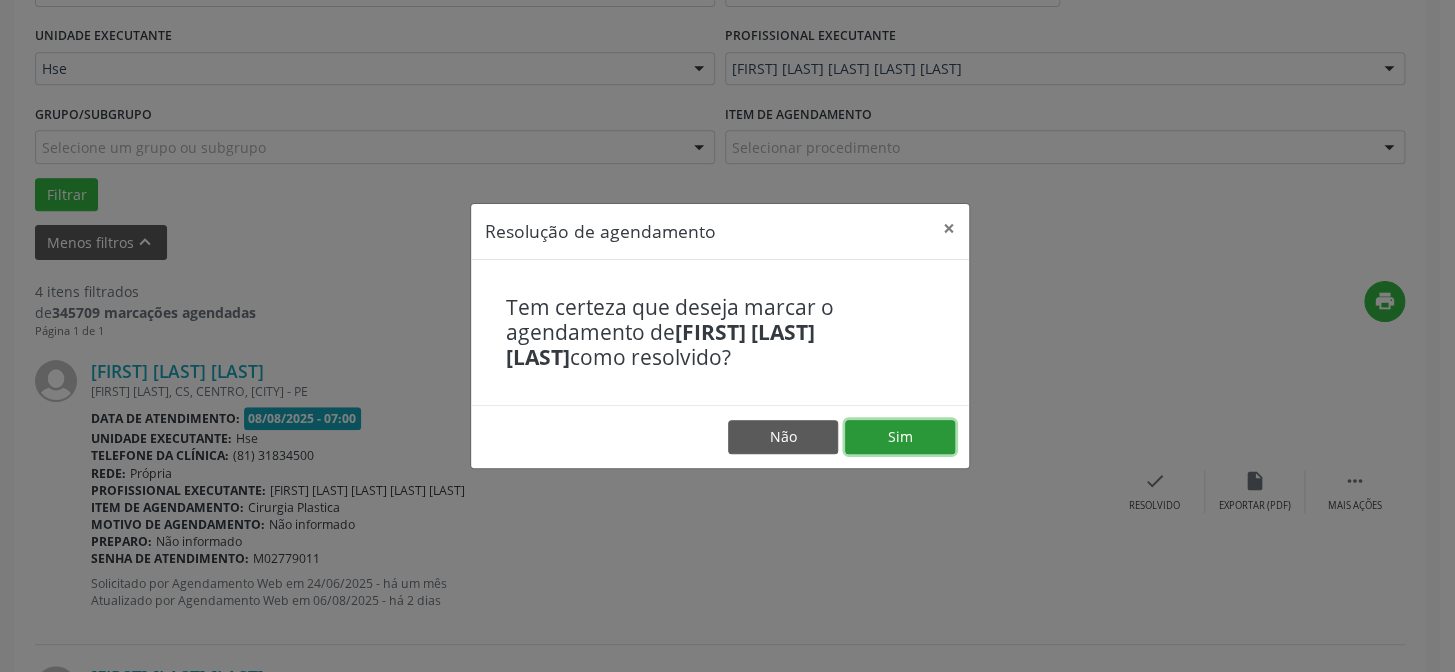 click on "Sim" at bounding box center (900, 437) 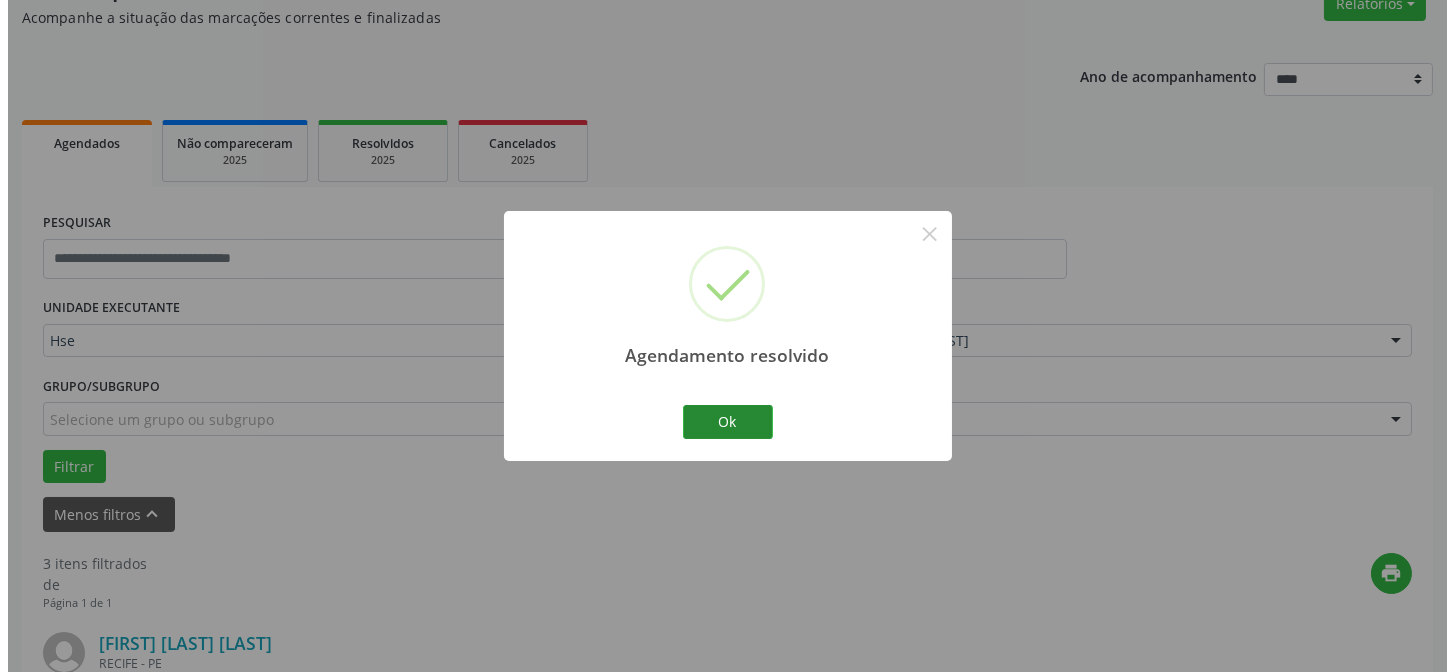 scroll, scrollTop: 451, scrollLeft: 0, axis: vertical 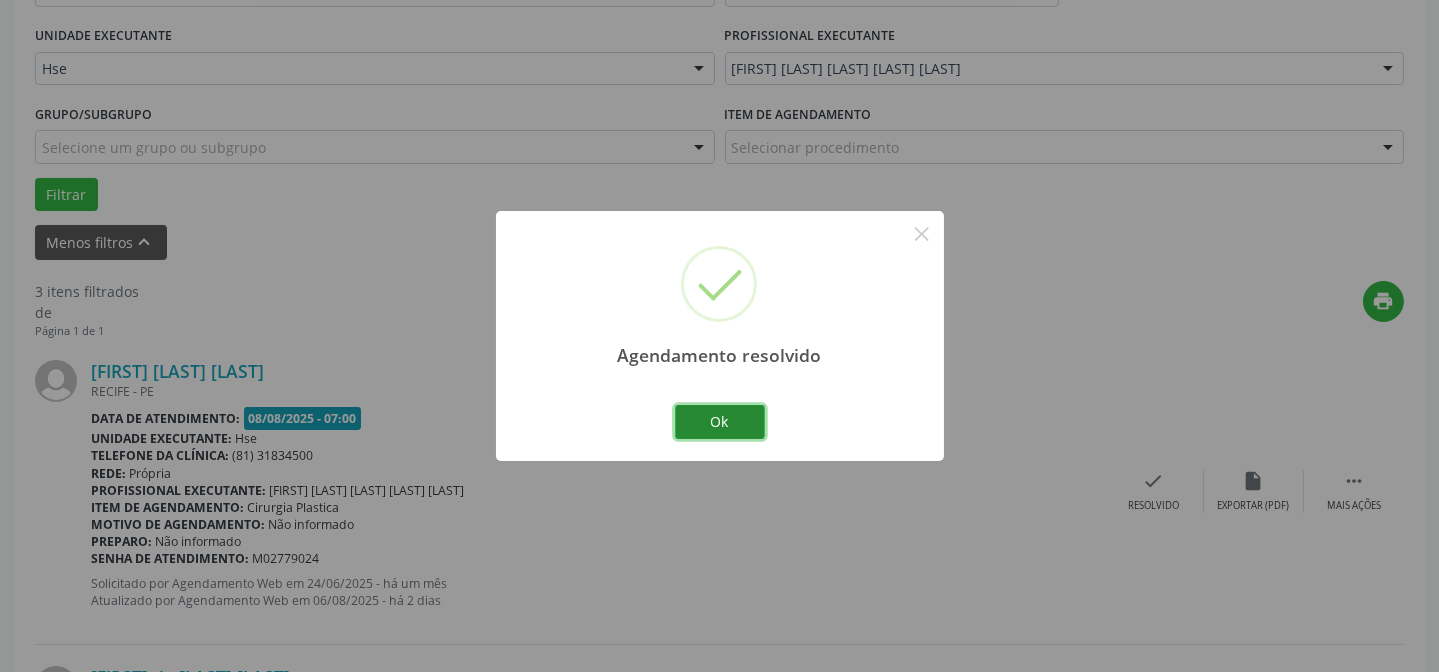 click on "Ok" at bounding box center [720, 422] 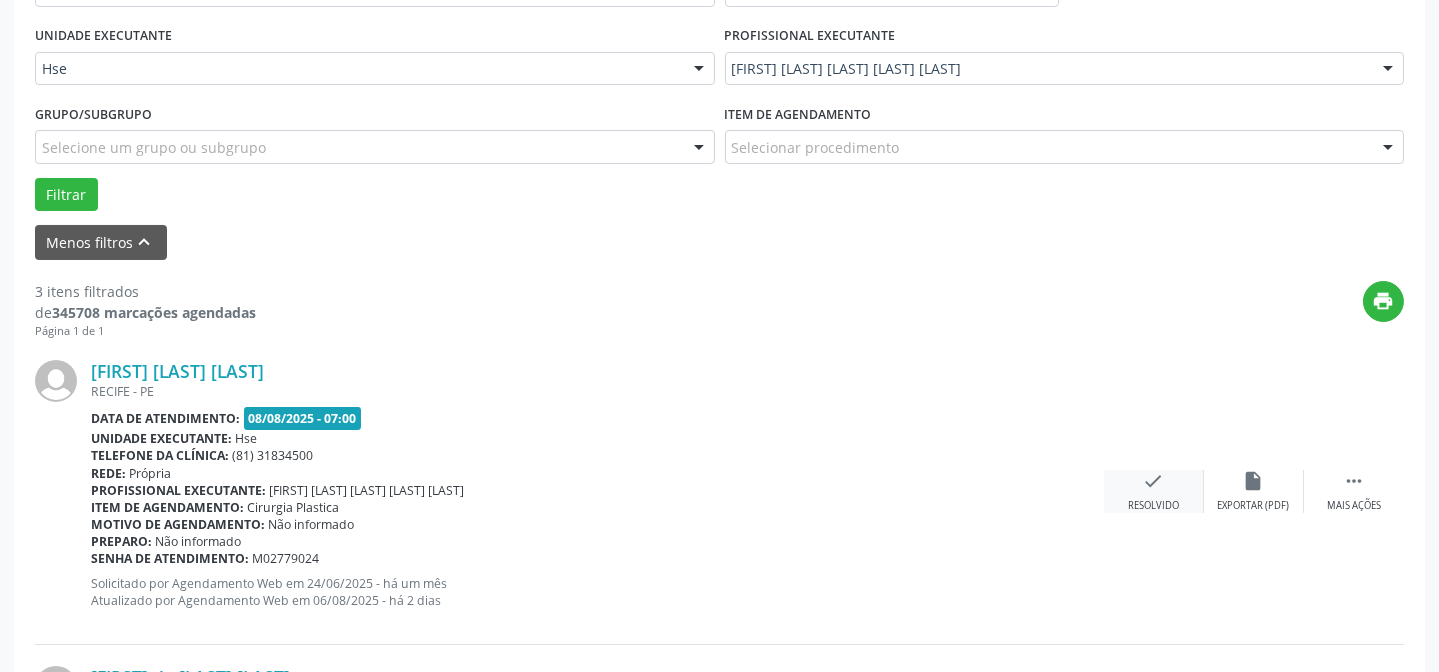 click on "check" at bounding box center (1154, 481) 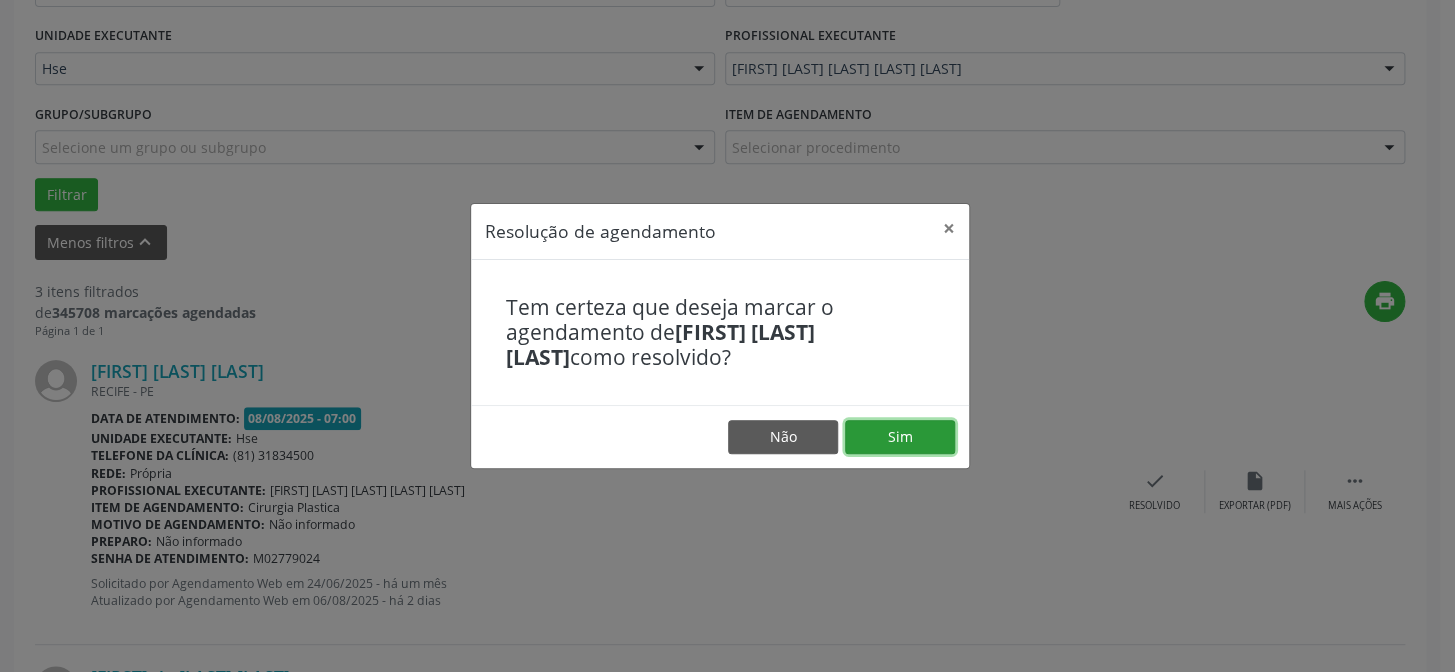 click on "Sim" at bounding box center [900, 437] 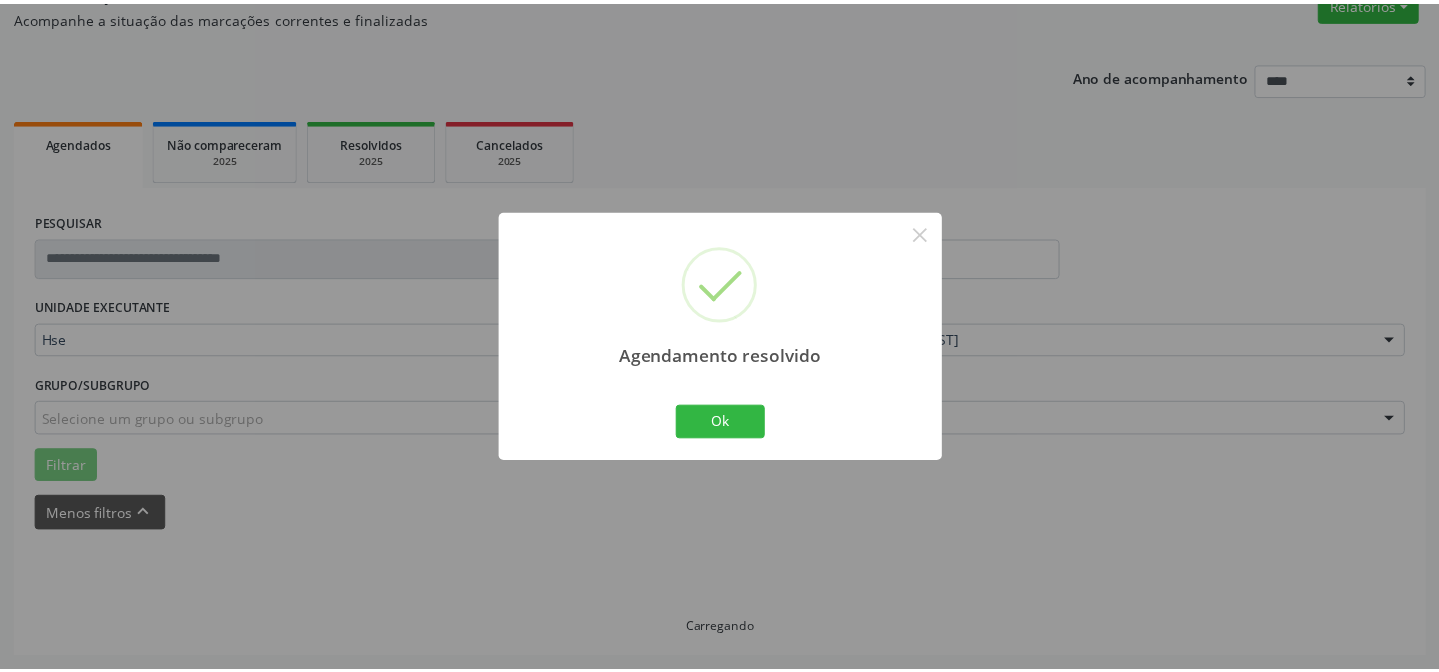 scroll, scrollTop: 179, scrollLeft: 0, axis: vertical 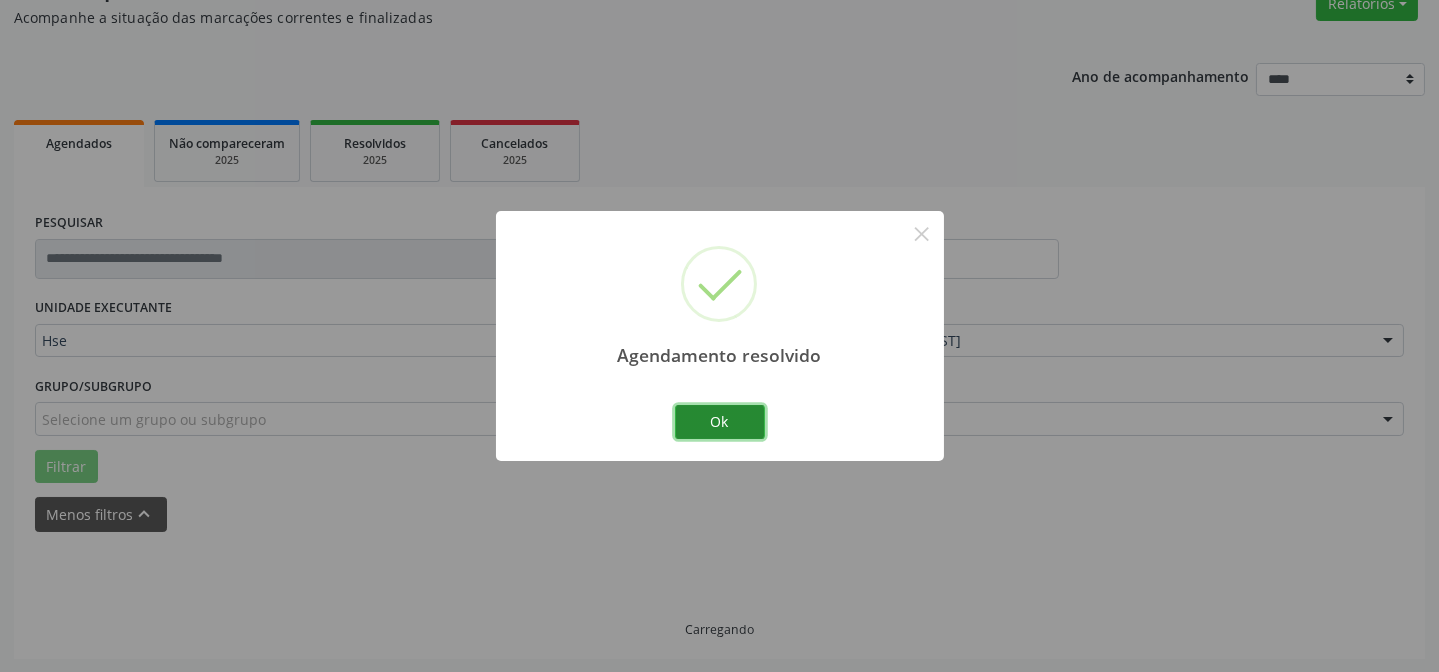 click on "Ok" at bounding box center [720, 422] 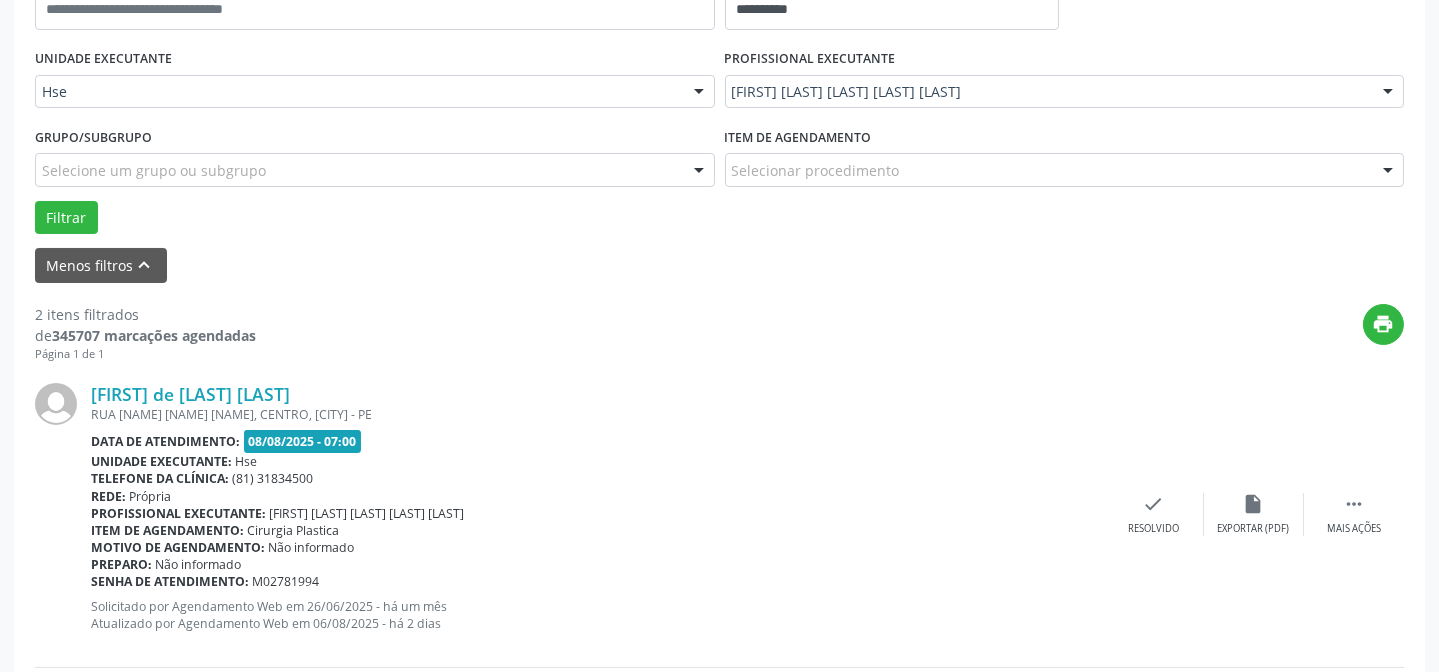 scroll, scrollTop: 451, scrollLeft: 0, axis: vertical 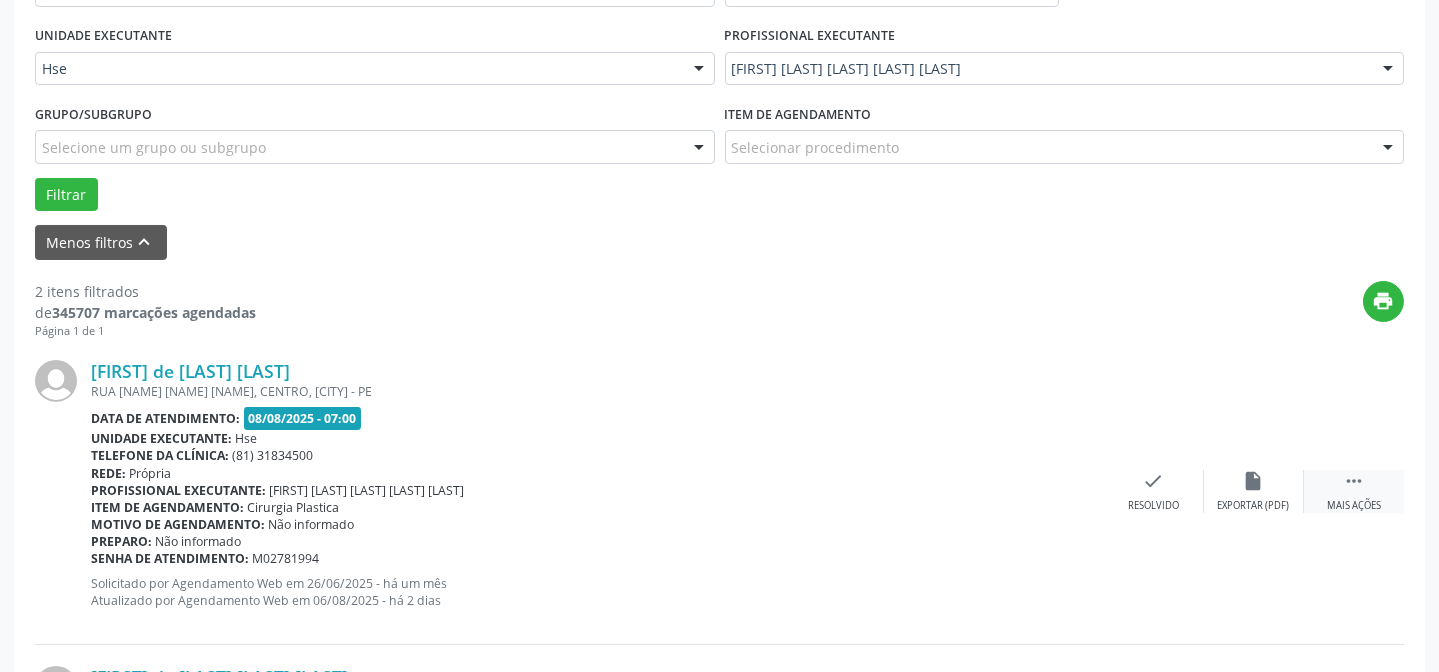 click on "" at bounding box center [1354, 481] 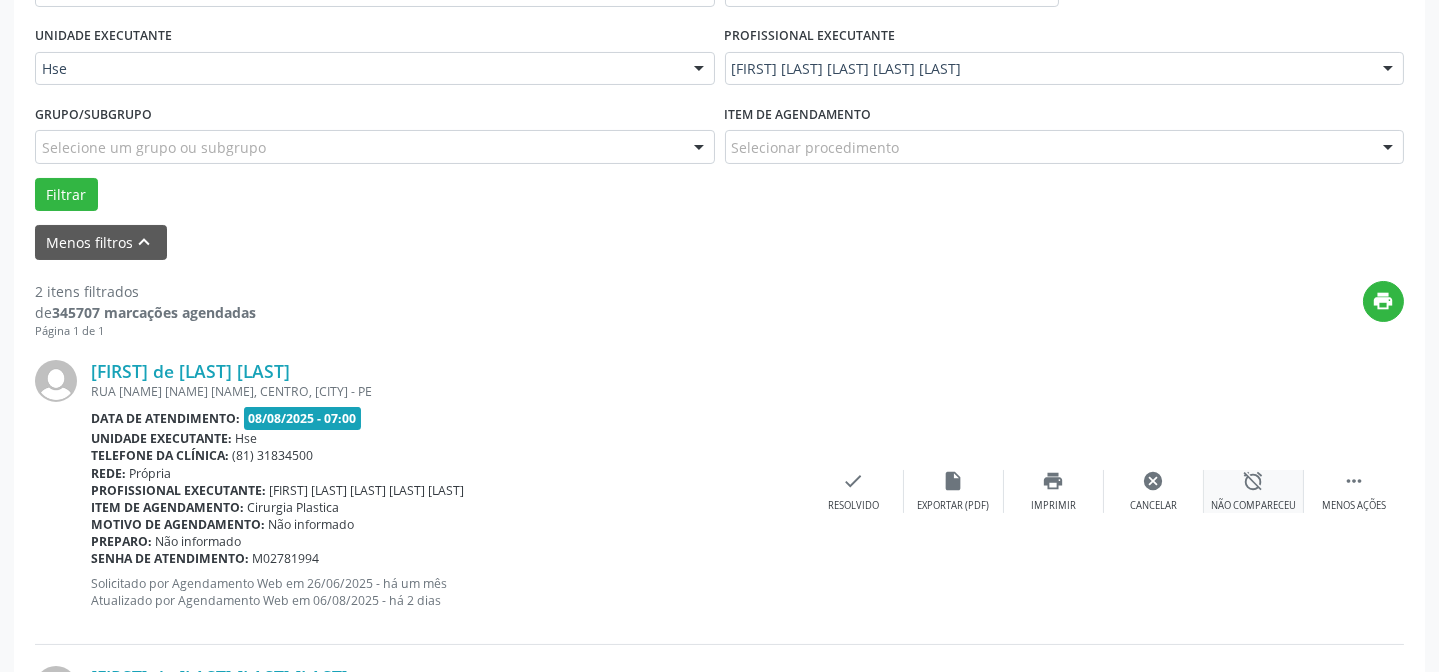 click on "alarm_off" at bounding box center (1254, 481) 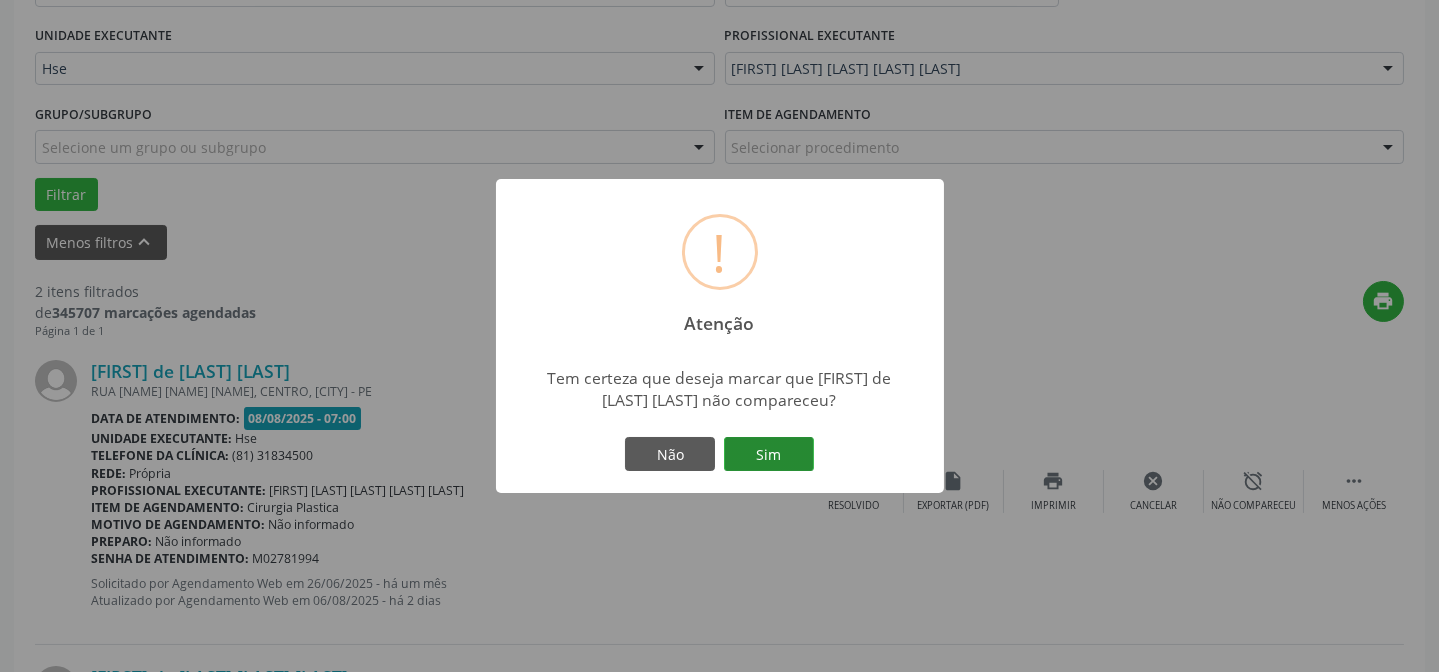 click on "Sim" at bounding box center [769, 454] 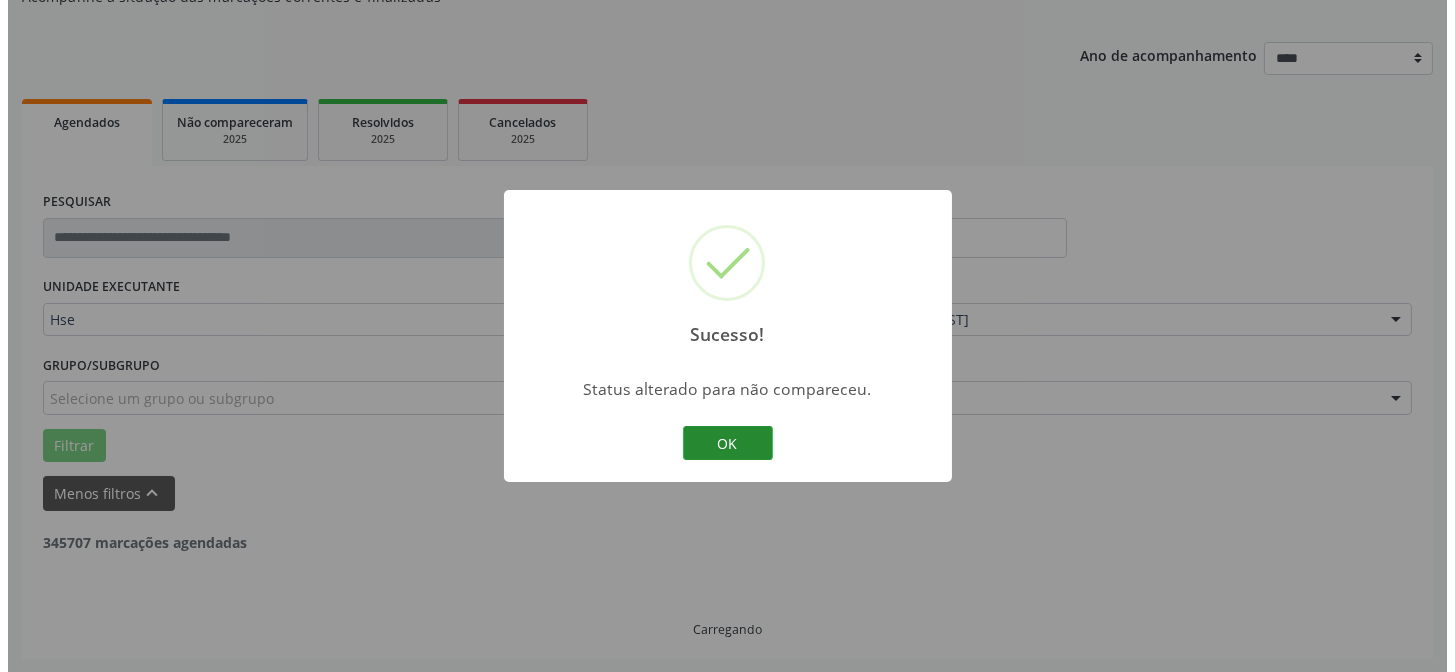 scroll, scrollTop: 451, scrollLeft: 0, axis: vertical 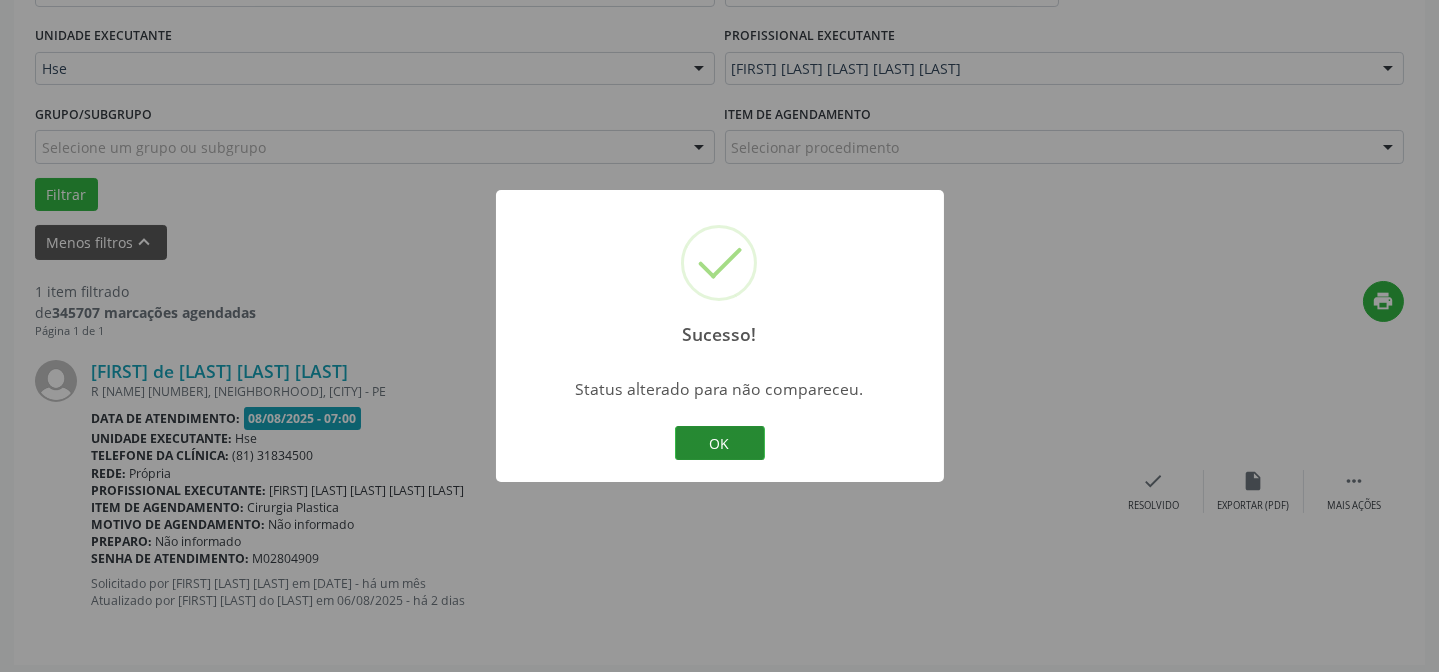 click on "OK" at bounding box center [720, 443] 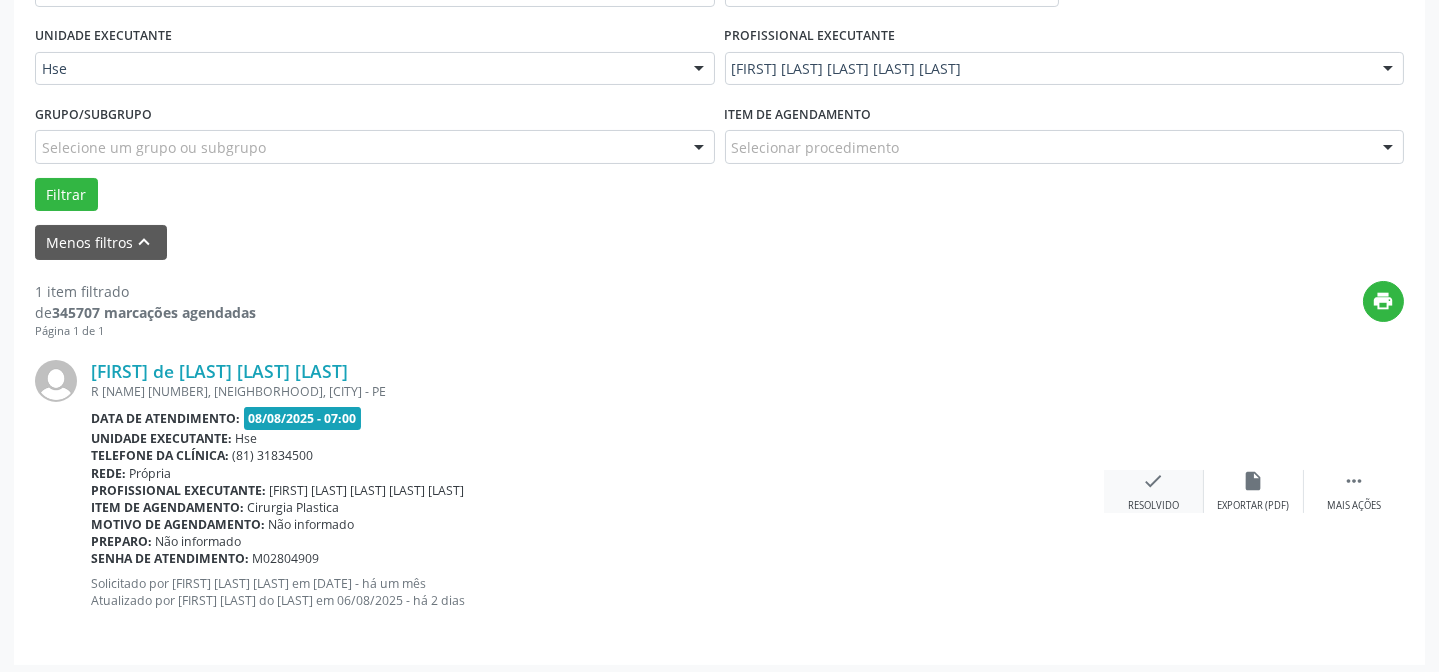 click on "check" at bounding box center (1154, 481) 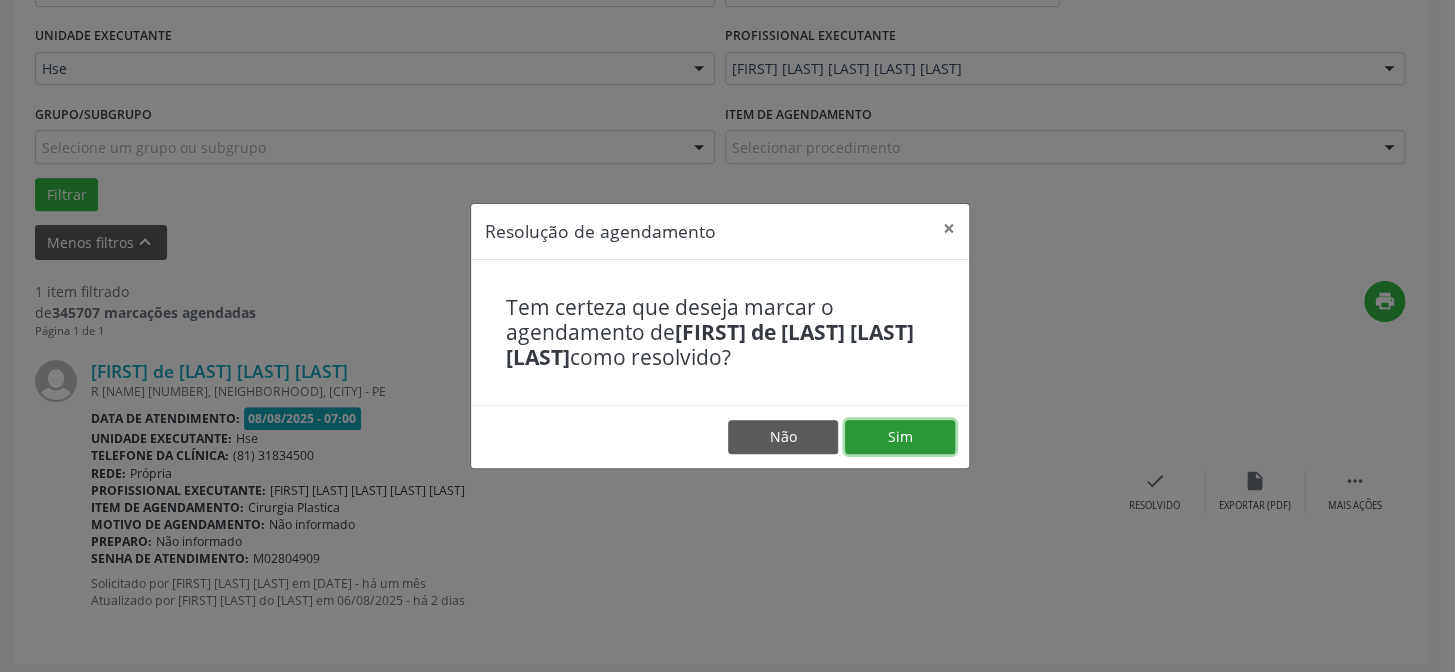 click on "Sim" at bounding box center [900, 437] 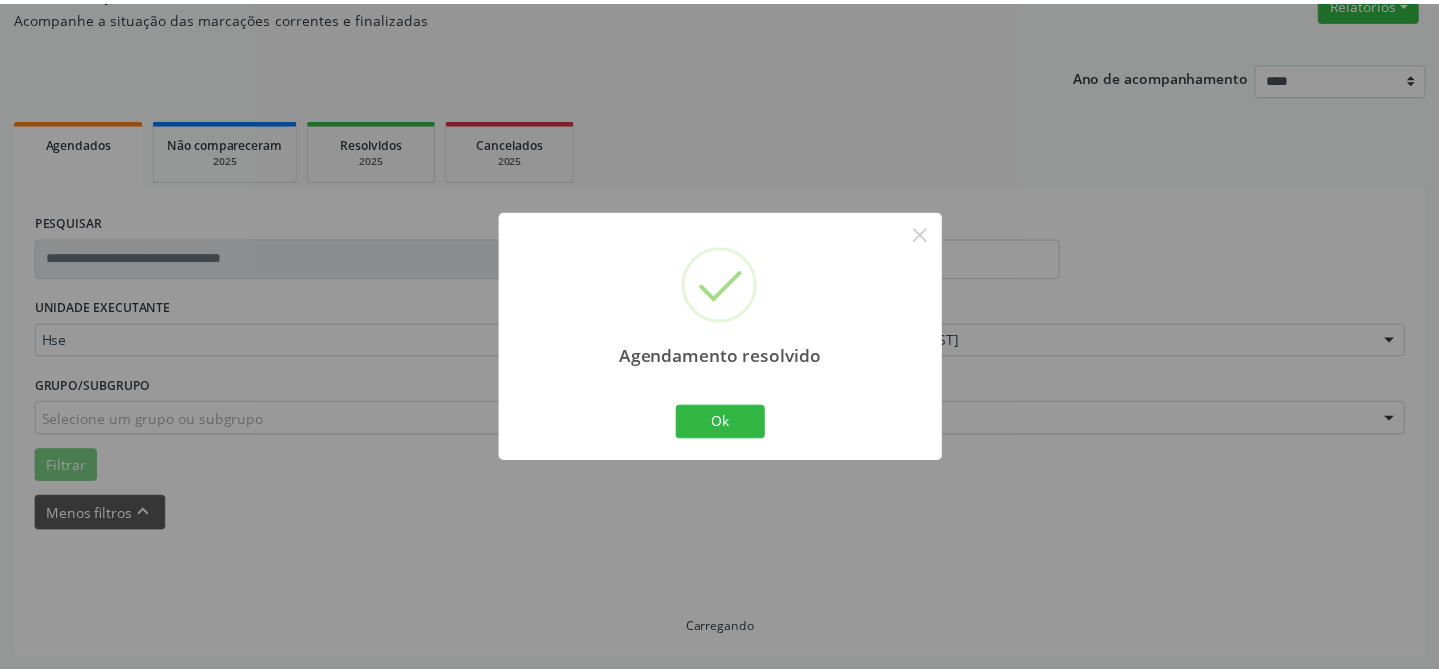 scroll, scrollTop: 179, scrollLeft: 0, axis: vertical 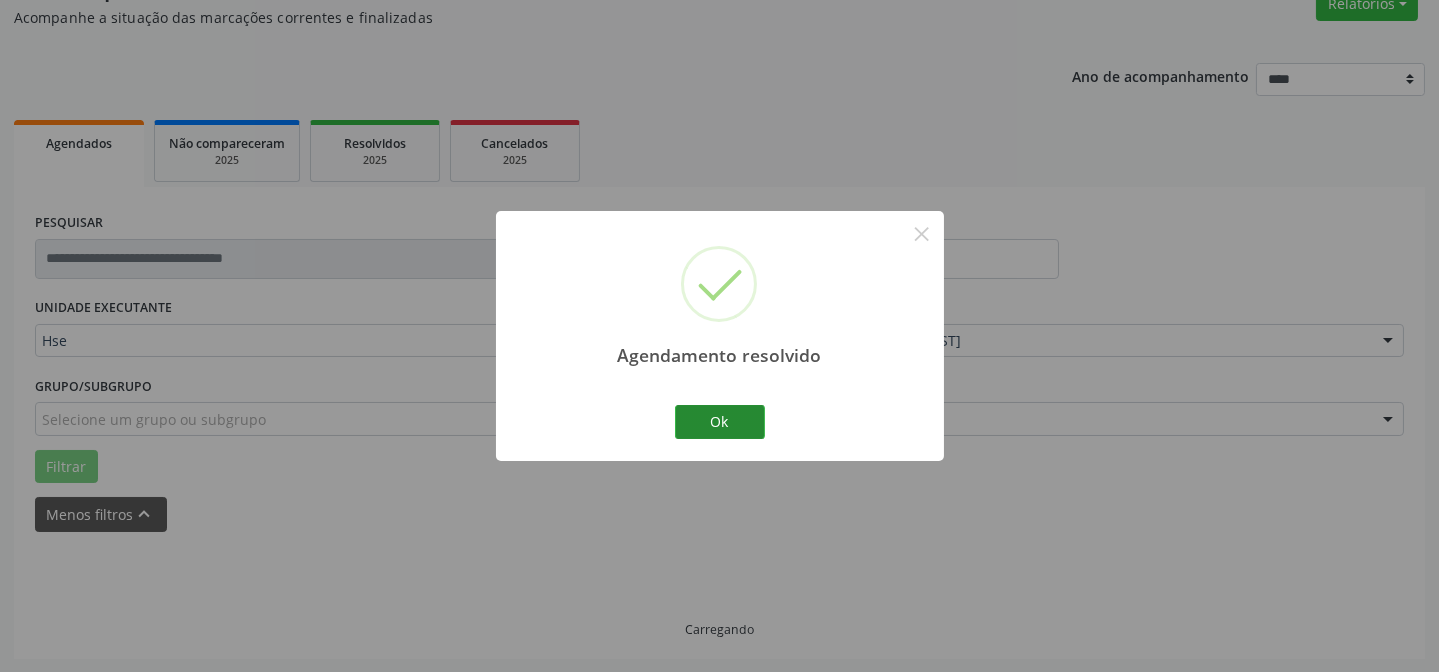 drag, startPoint x: 696, startPoint y: 399, endPoint x: 717, endPoint y: 410, distance: 23.70654 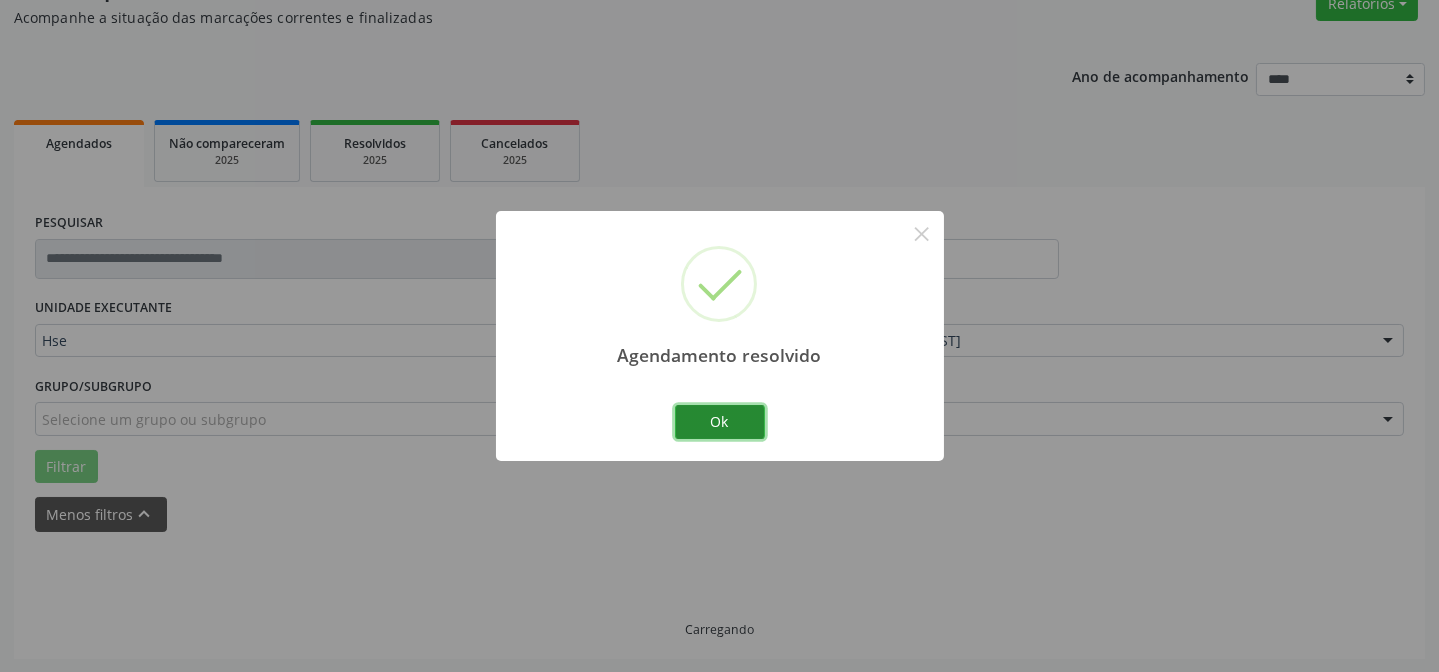click on "Ok" at bounding box center [720, 422] 